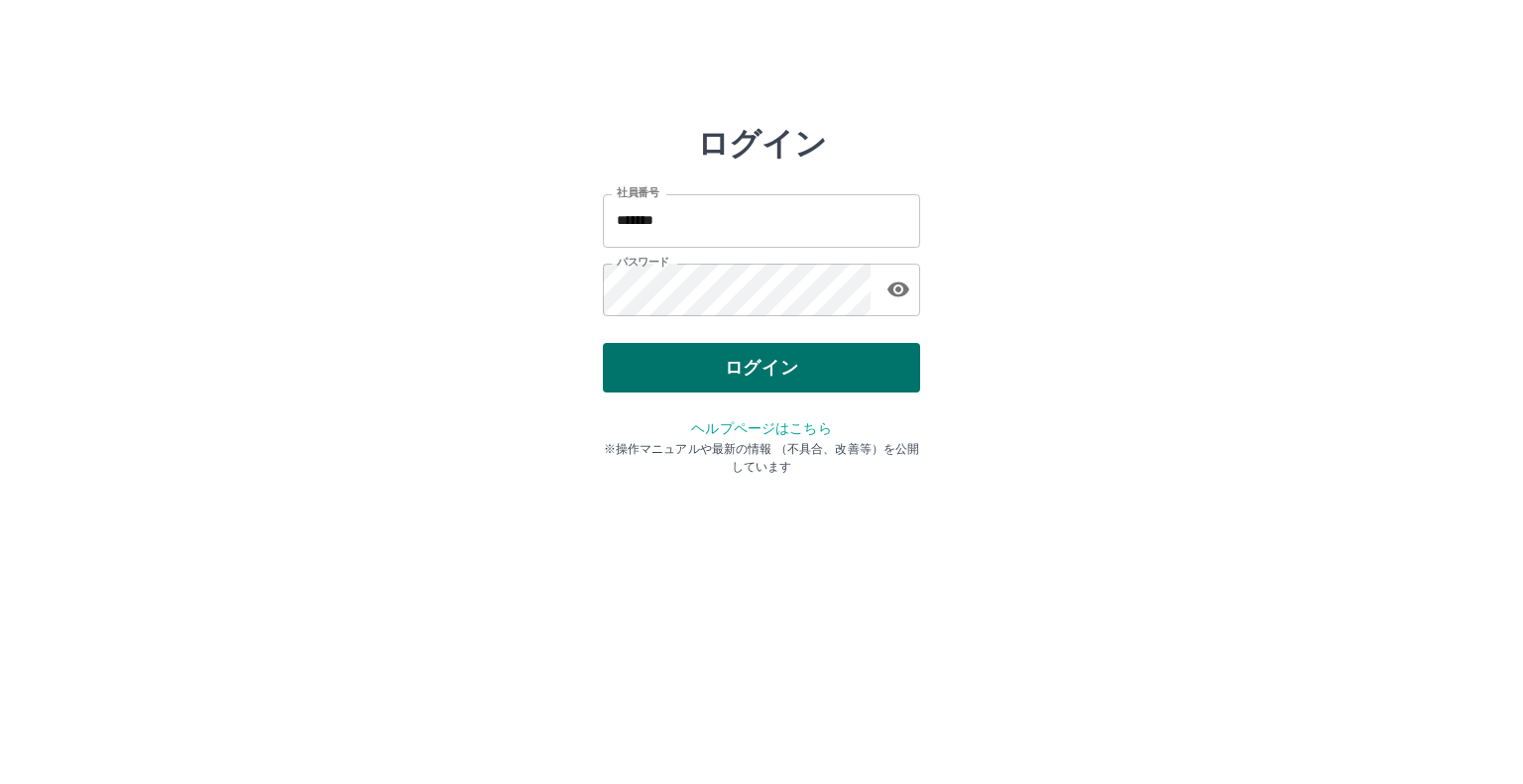 scroll, scrollTop: 0, scrollLeft: 0, axis: both 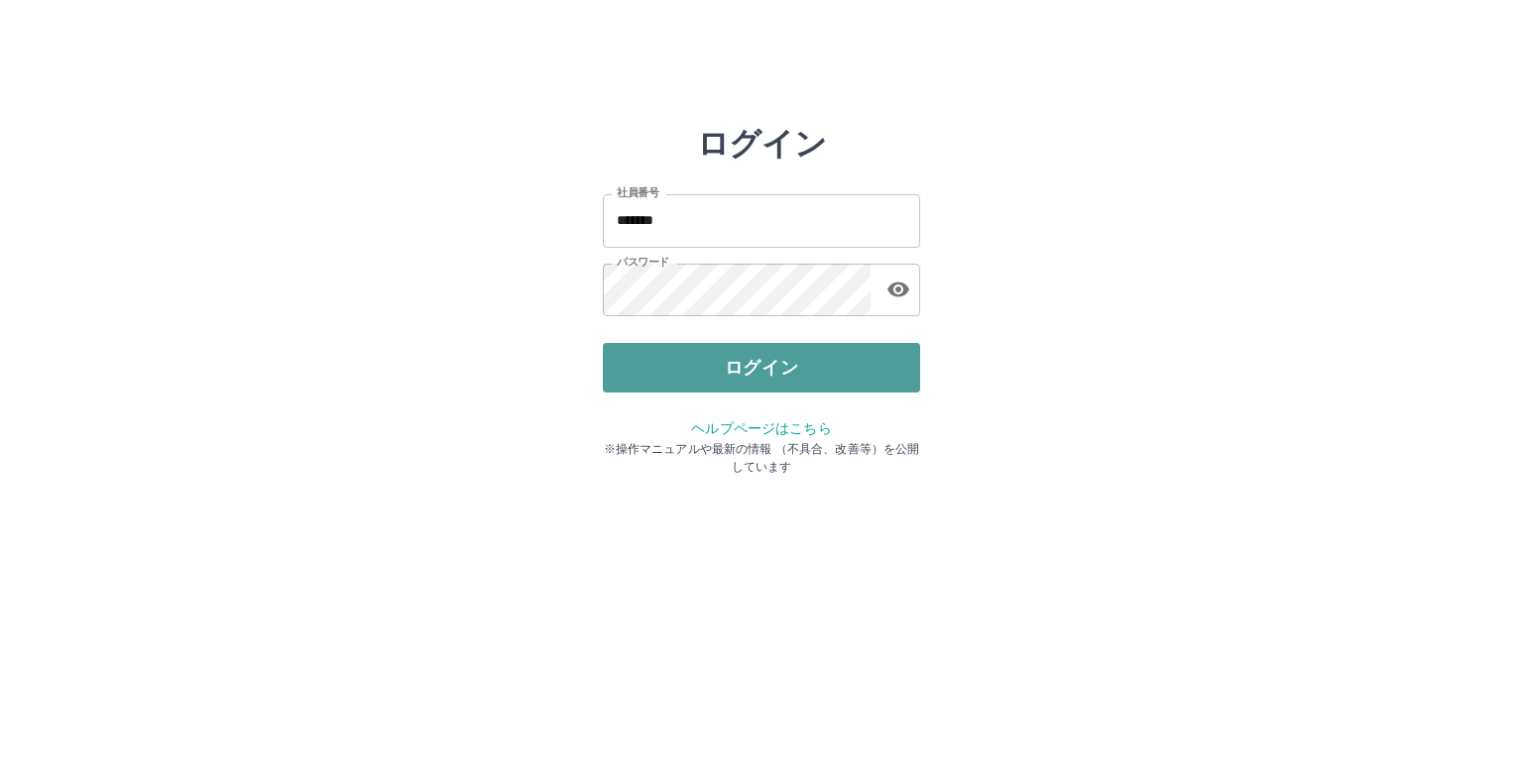 click on "ログイン" at bounding box center [762, 368] 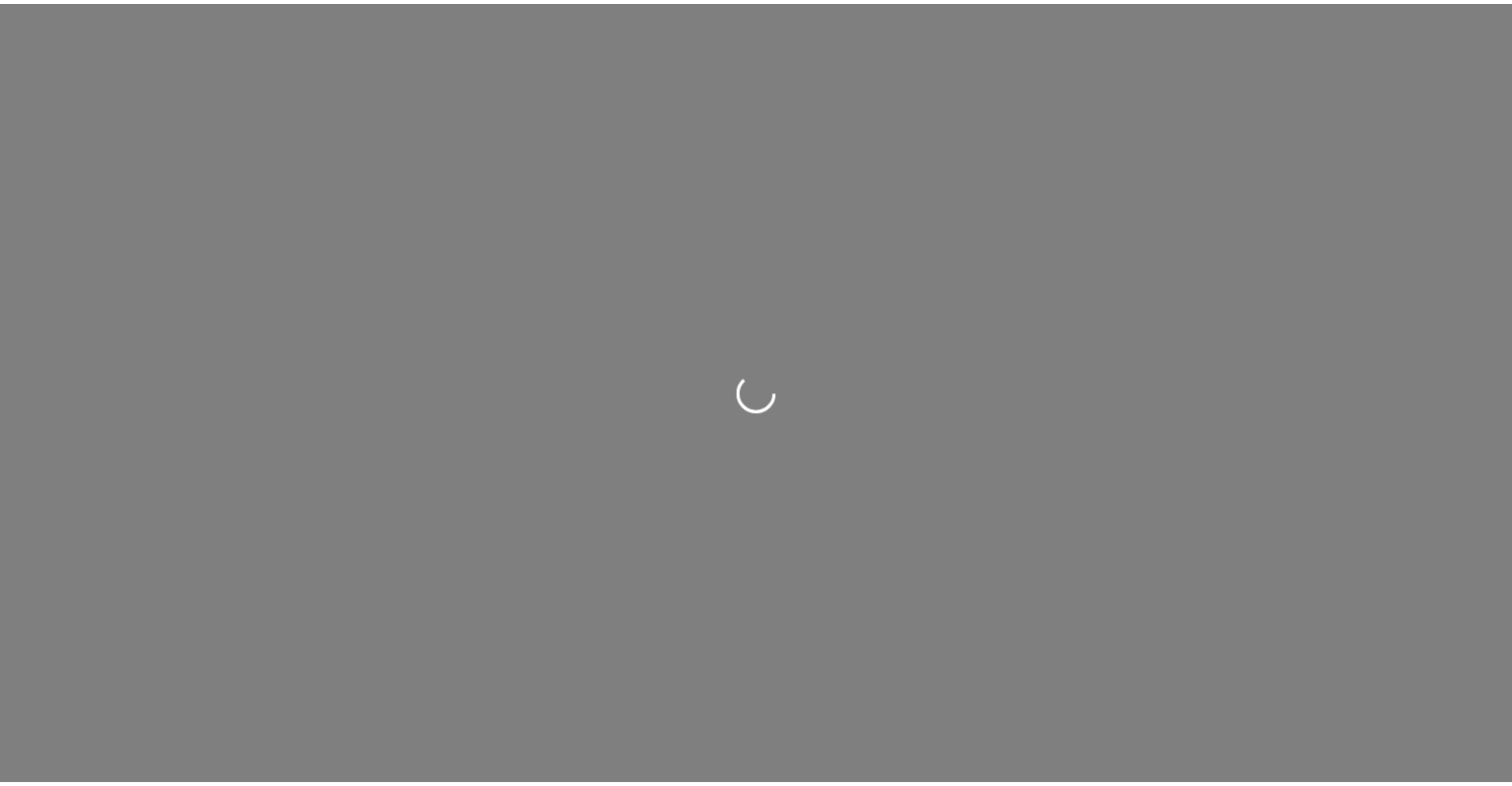 scroll, scrollTop: 0, scrollLeft: 0, axis: both 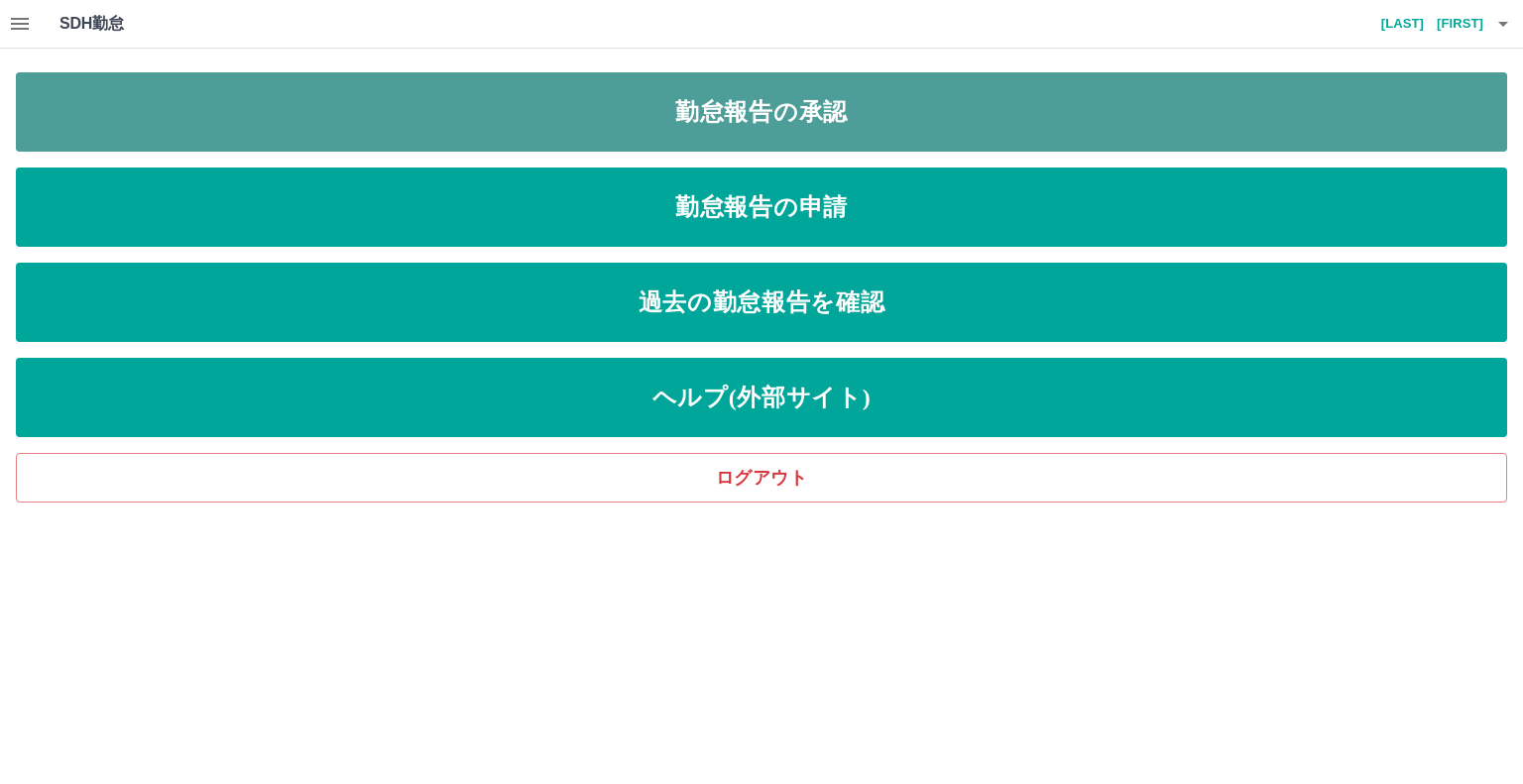click on "勤怠報告の承認" at bounding box center [762, 112] 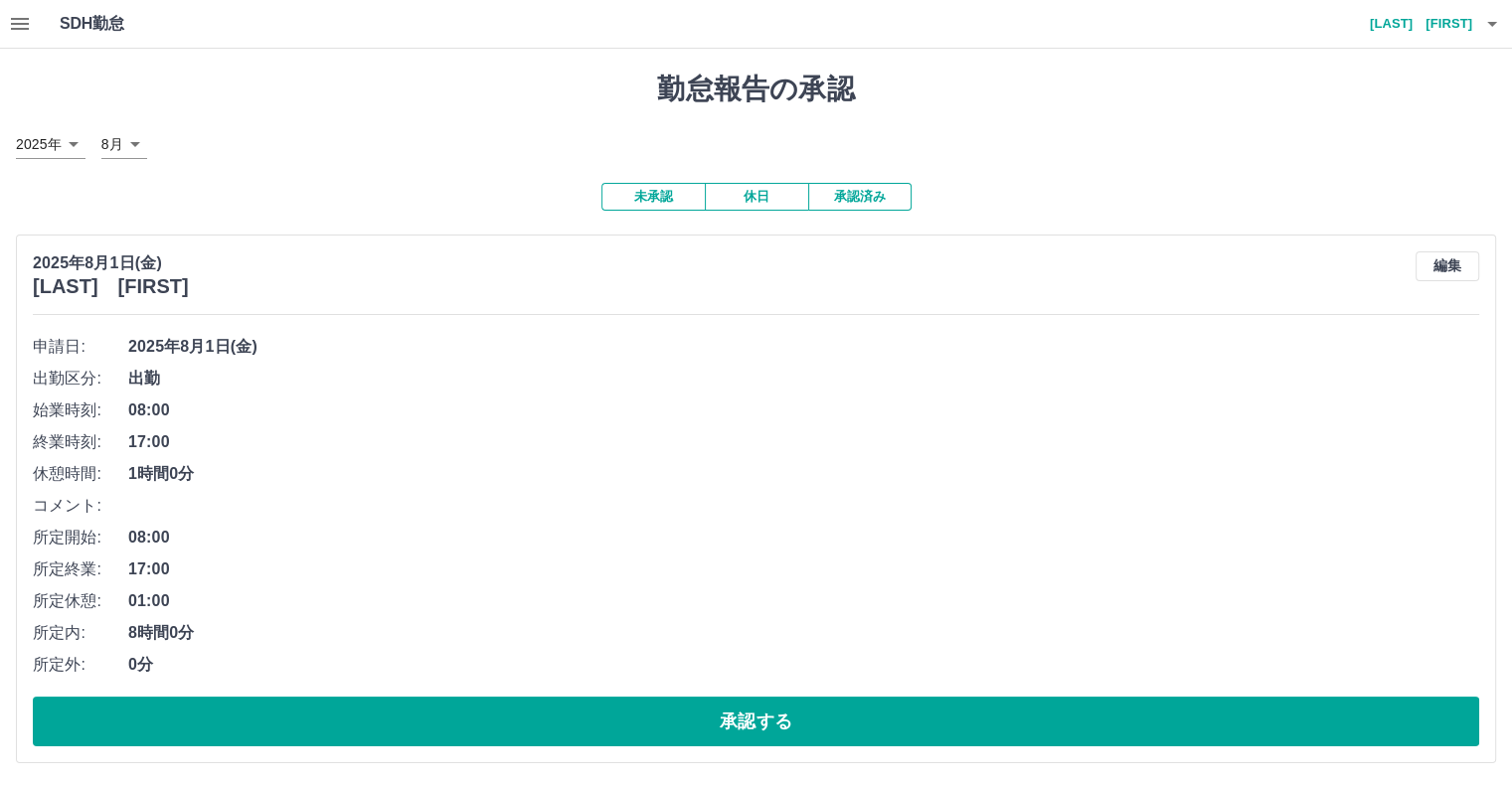 scroll, scrollTop: 1, scrollLeft: 0, axis: vertical 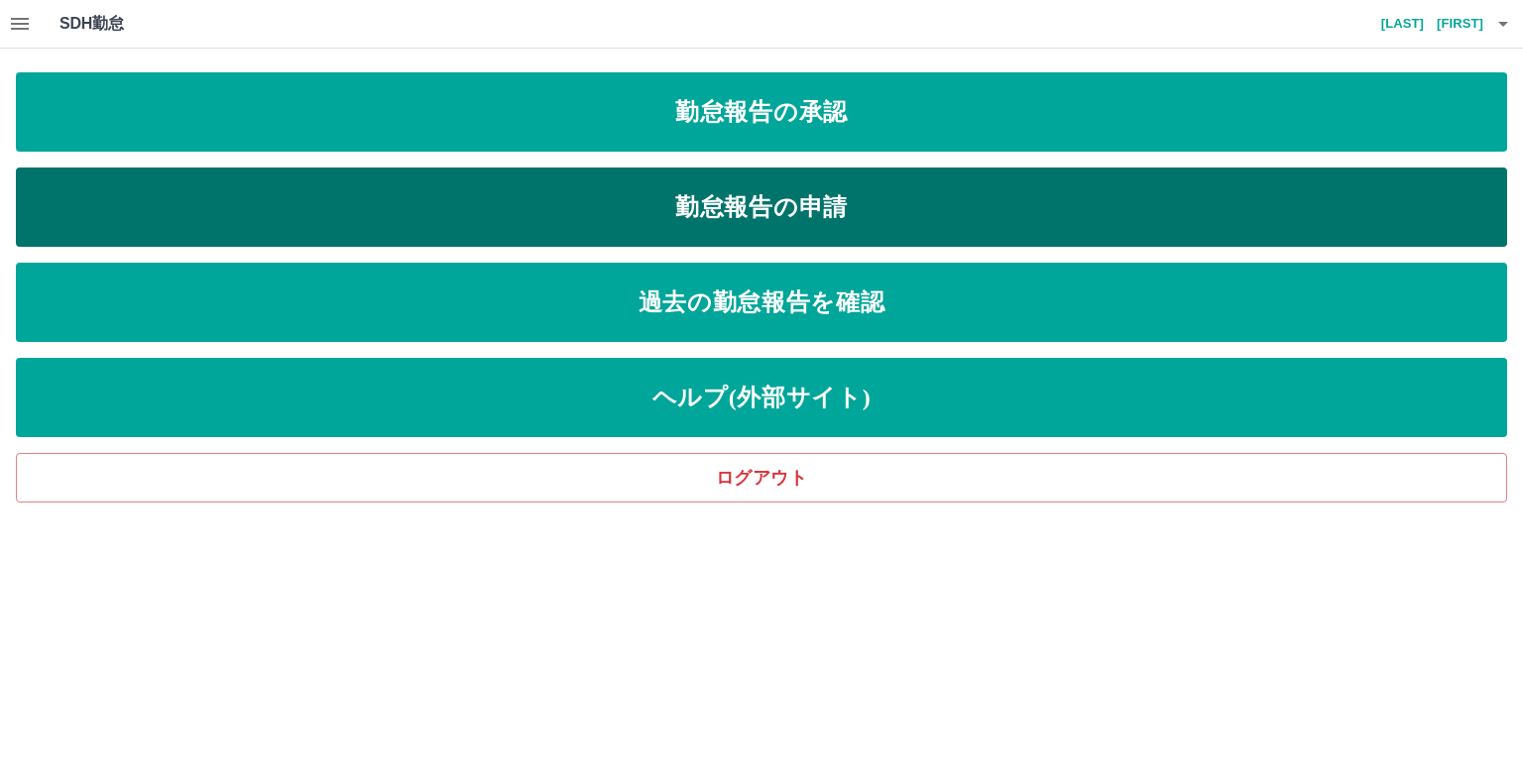 click on "勤怠報告の申請" at bounding box center (762, 207) 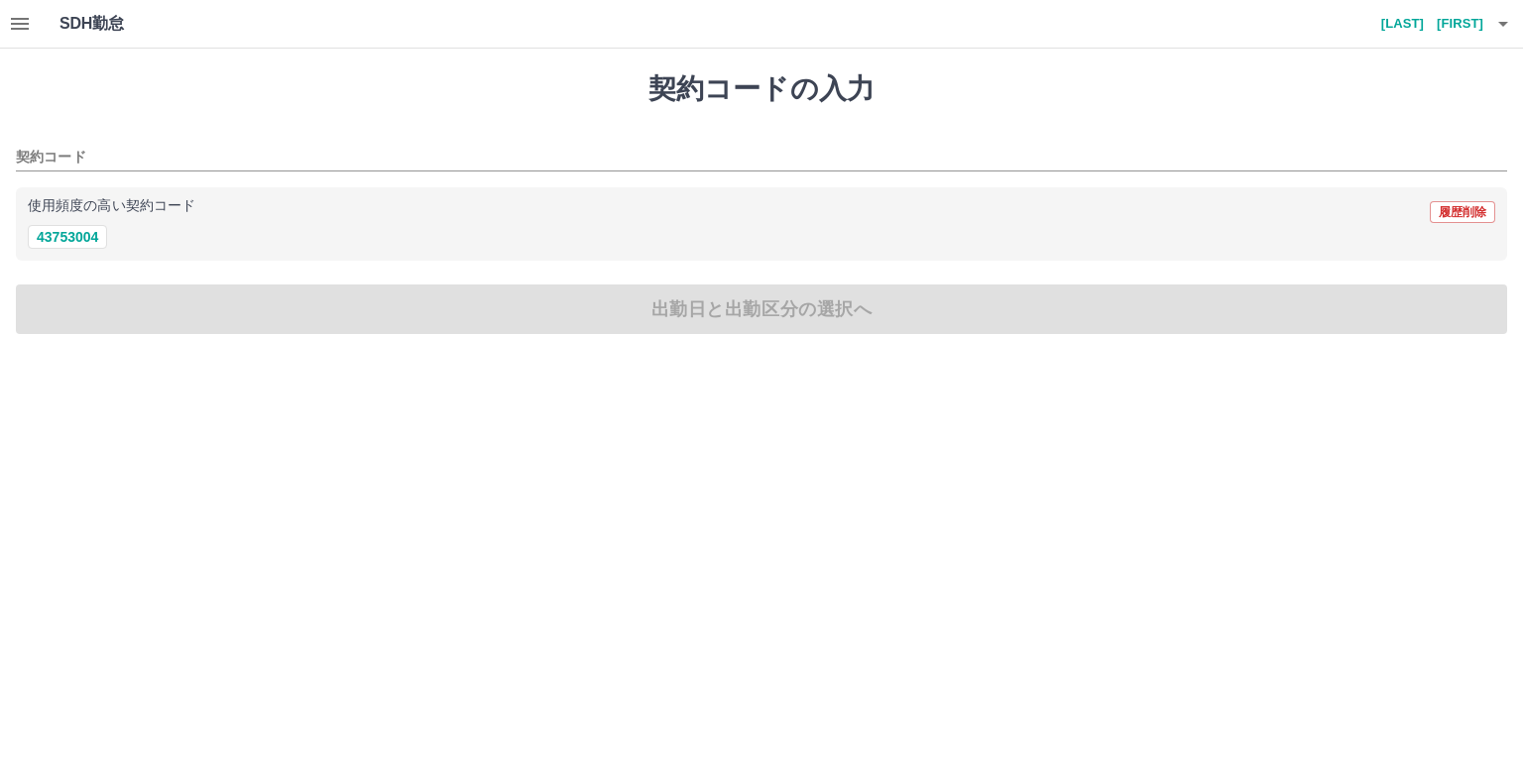 click on "契約コードの入力 契約コード 使用頻度の高い契約コード 履歴削除 43753004 出勤日と出勤区分の選択へ" at bounding box center [762, 203] 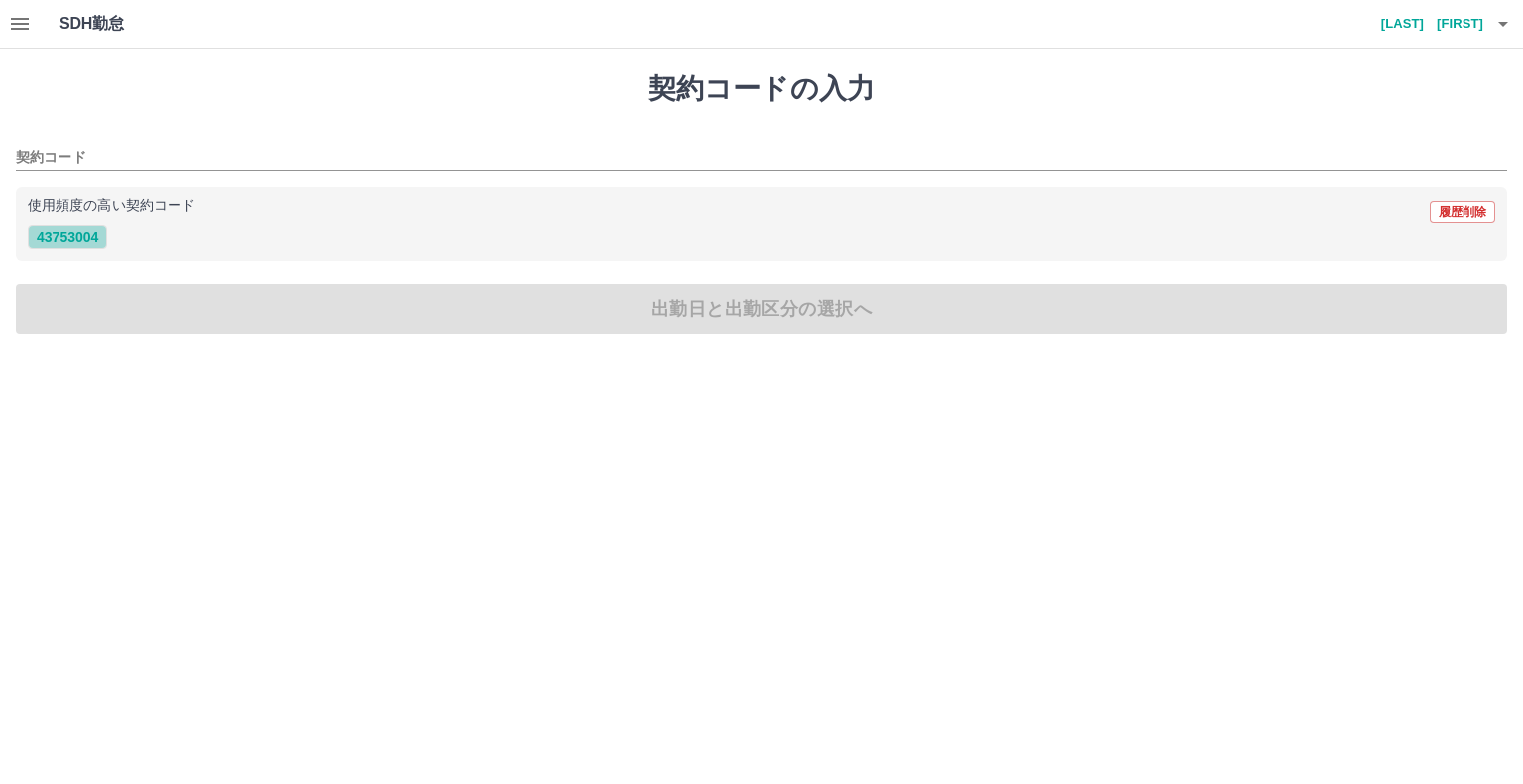 click on "43753004" at bounding box center (67, 237) 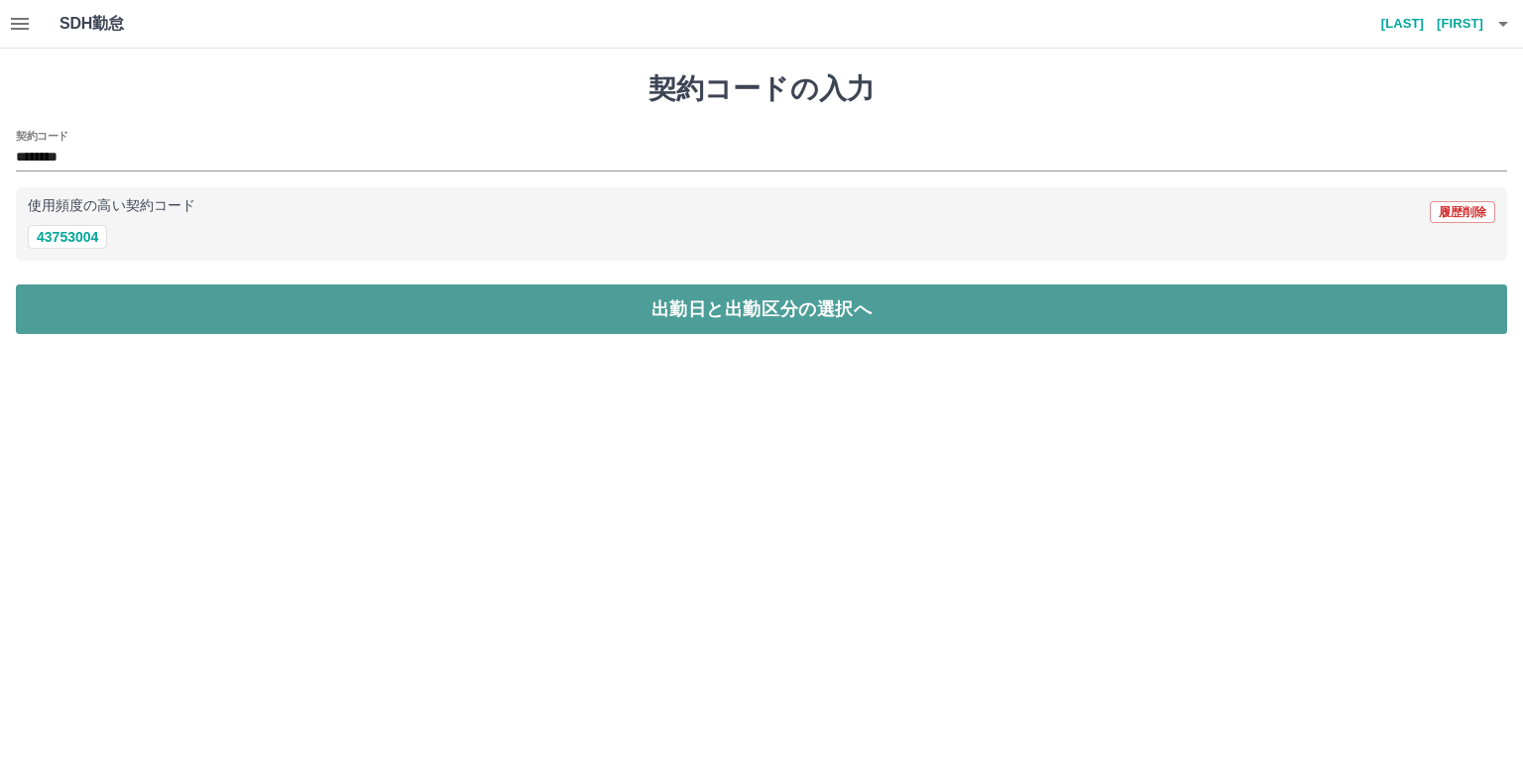 click on "出勤日と出勤区分の選択へ" at bounding box center [762, 309] 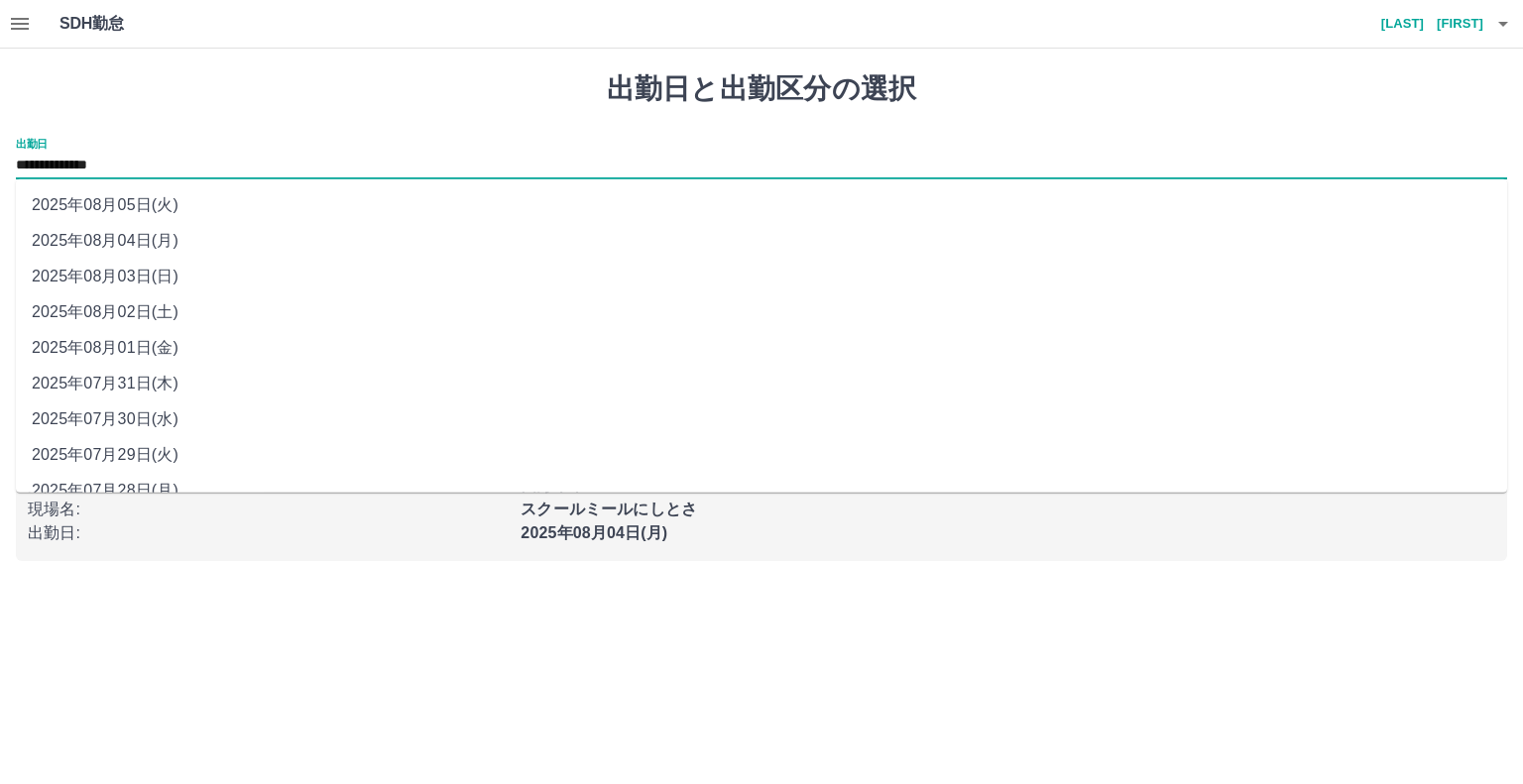 click on "**********" at bounding box center [762, 166] 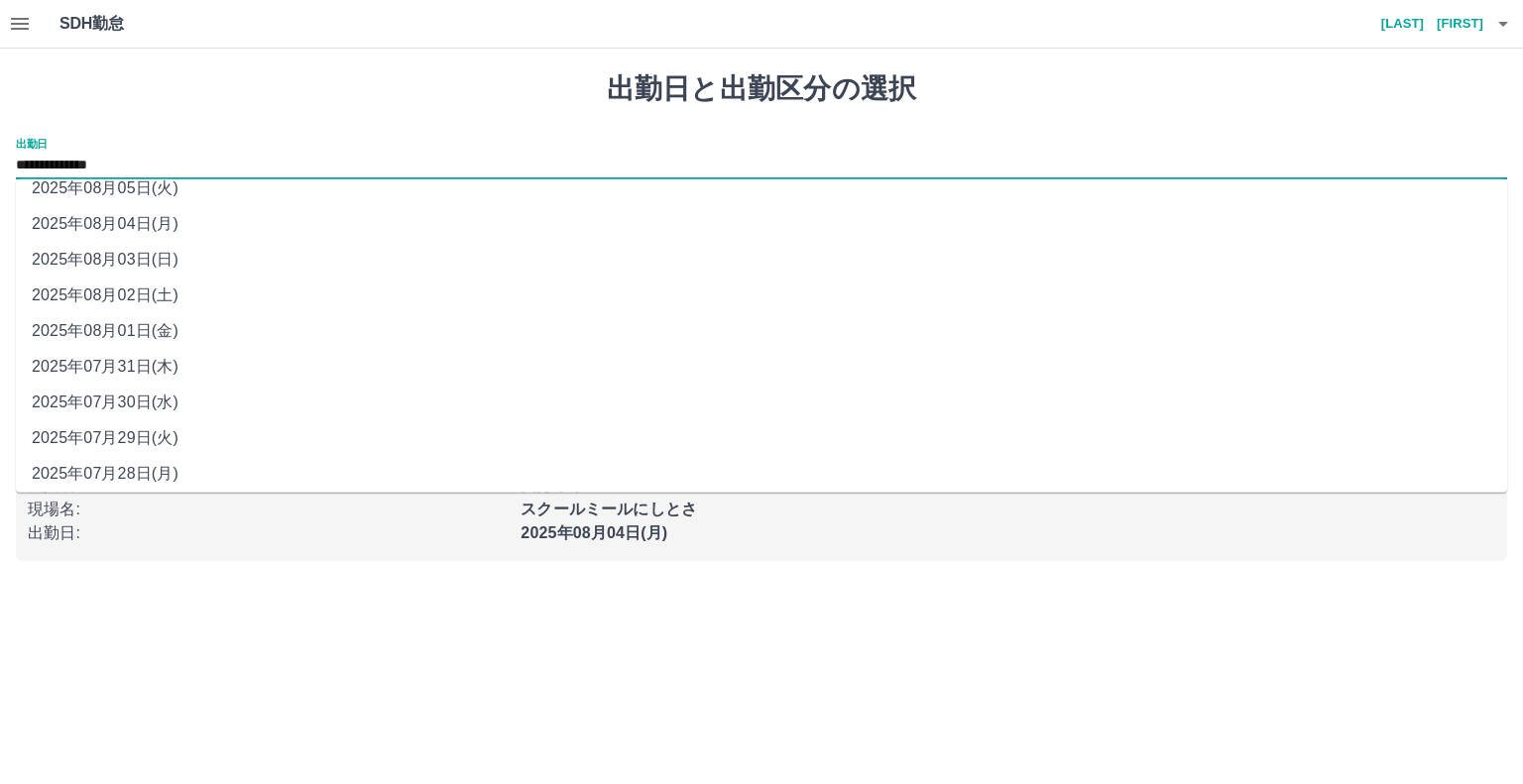 scroll, scrollTop: 23, scrollLeft: 0, axis: vertical 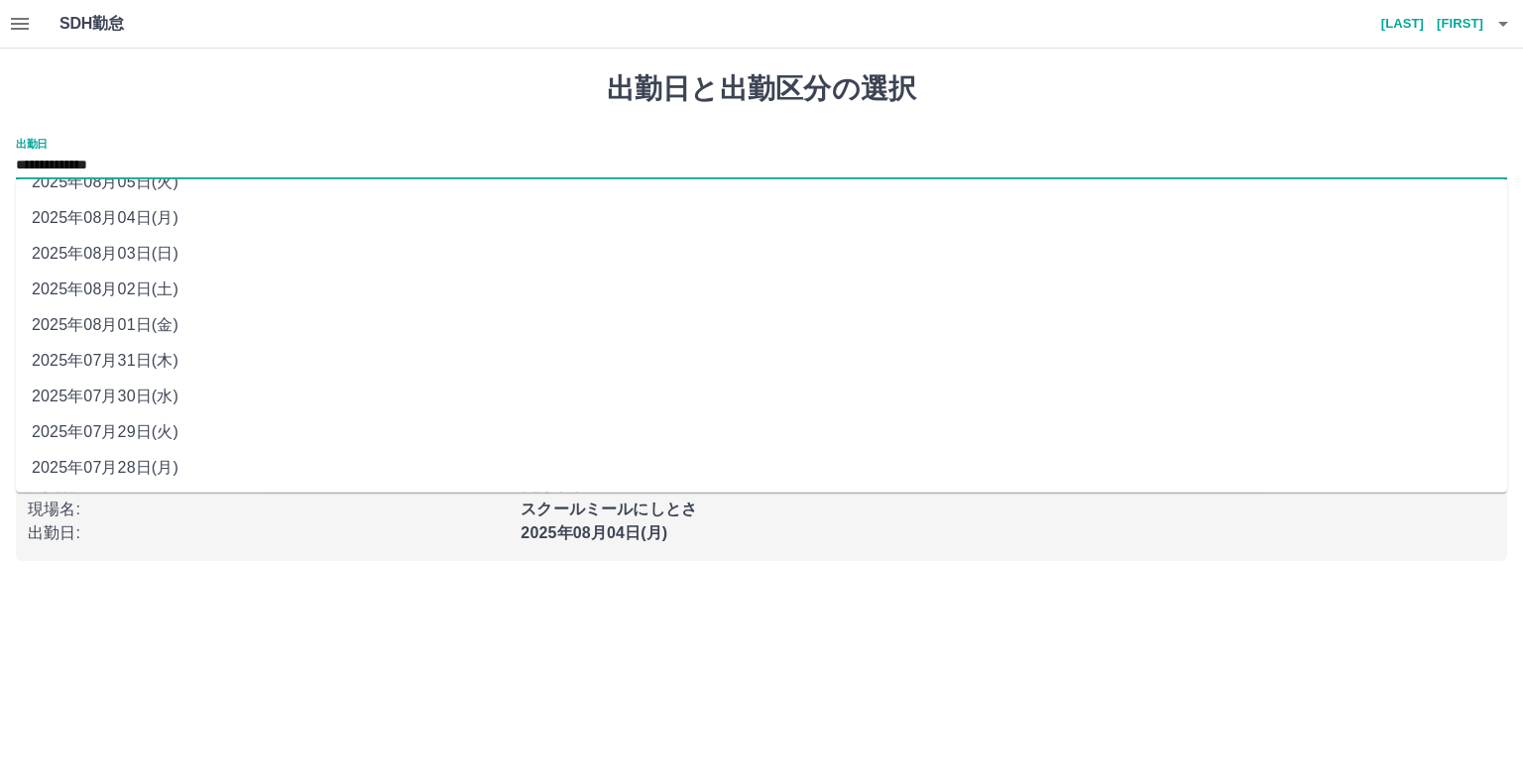 click on "2025年07月31日(木)" at bounding box center [762, 361] 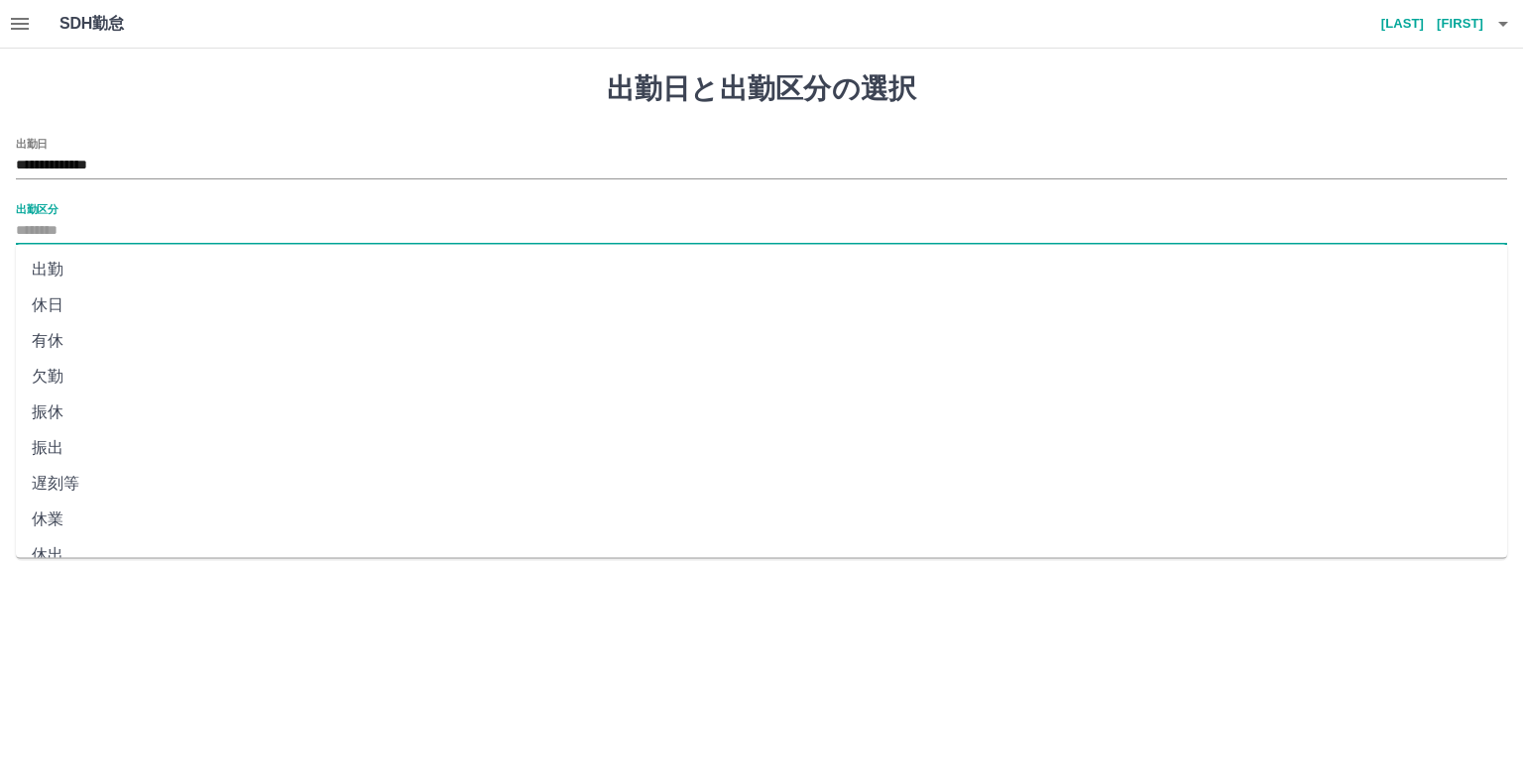 click on "出勤区分" at bounding box center [762, 231] 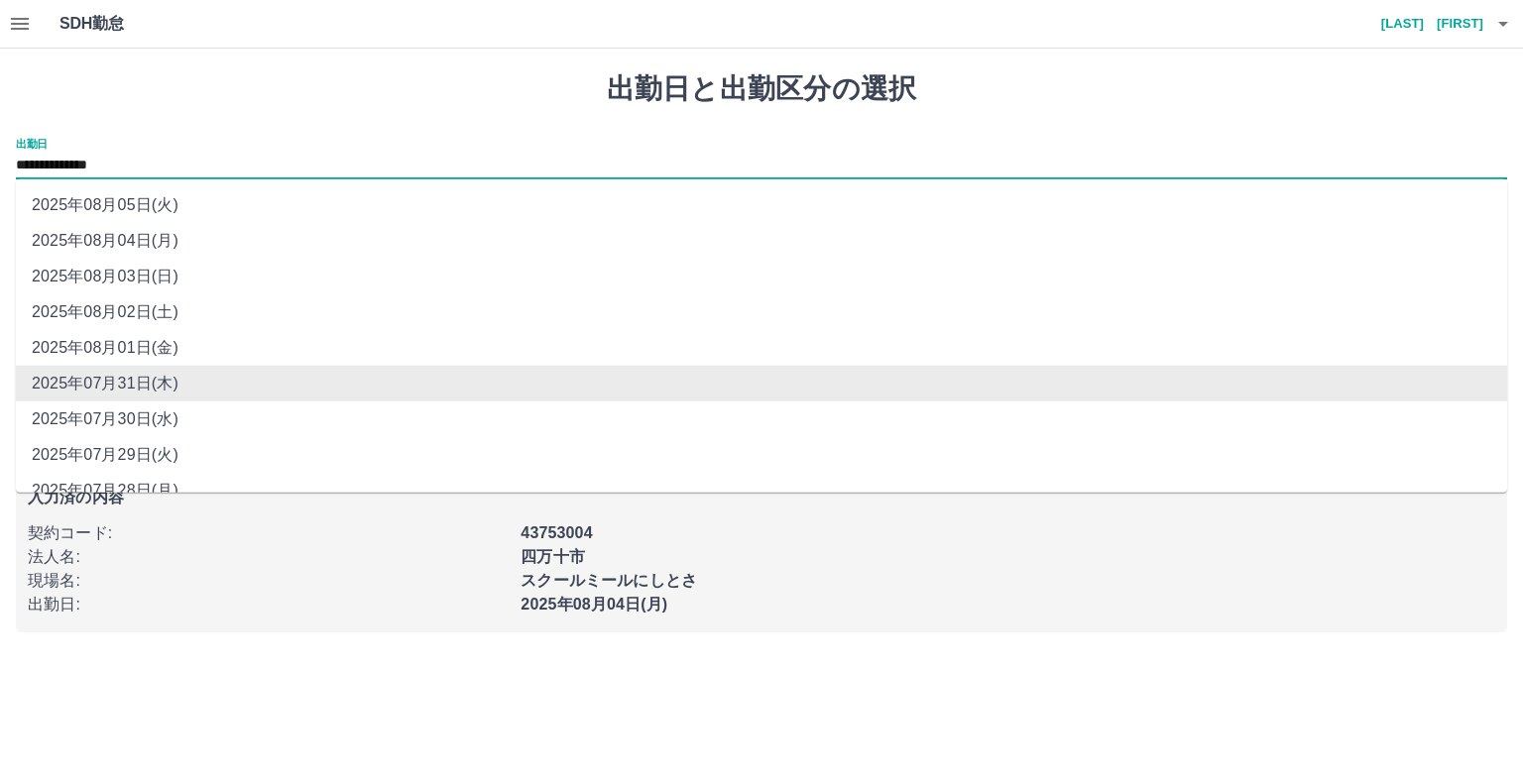 click on "**********" at bounding box center [762, 166] 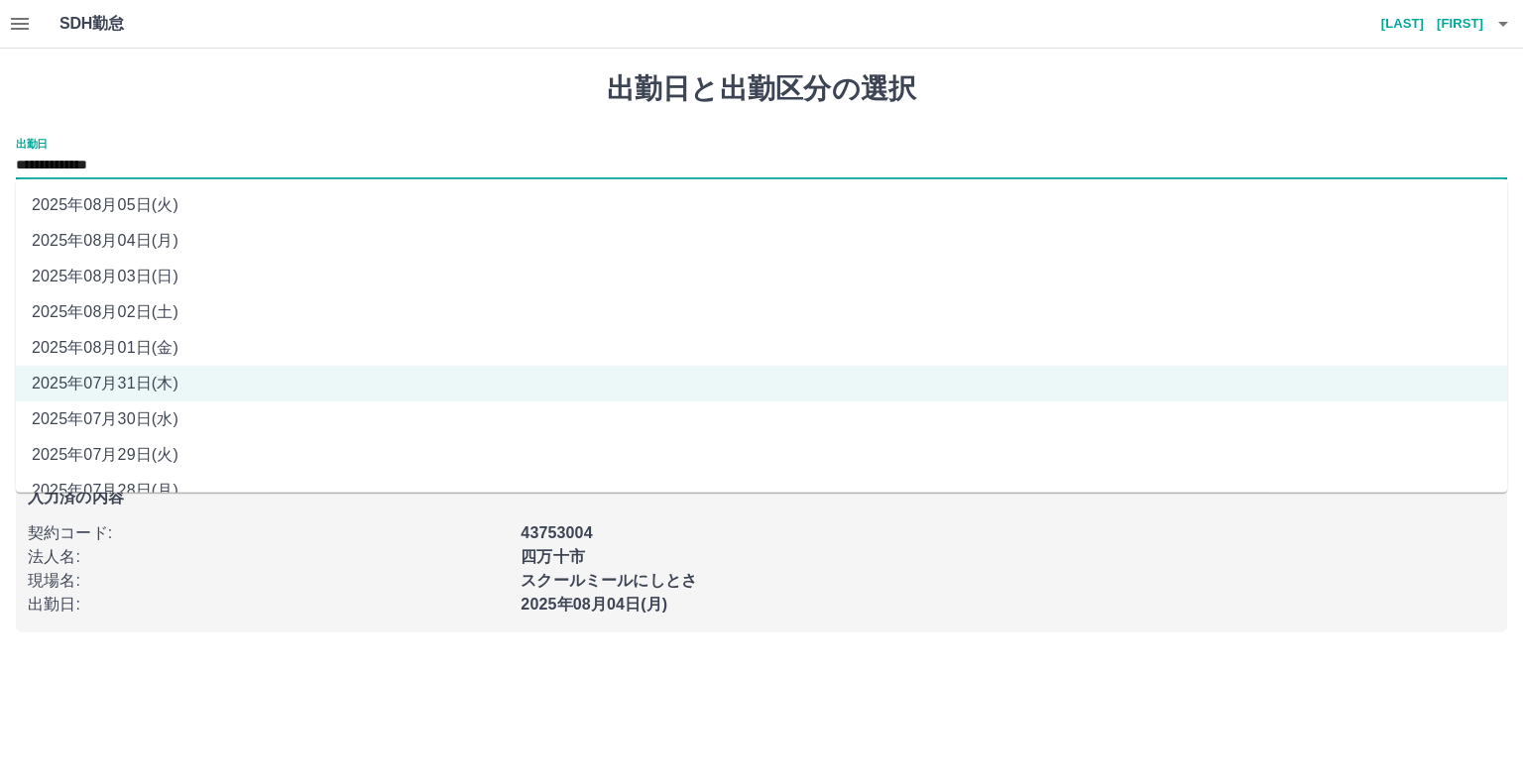 scroll, scrollTop: 23, scrollLeft: 0, axis: vertical 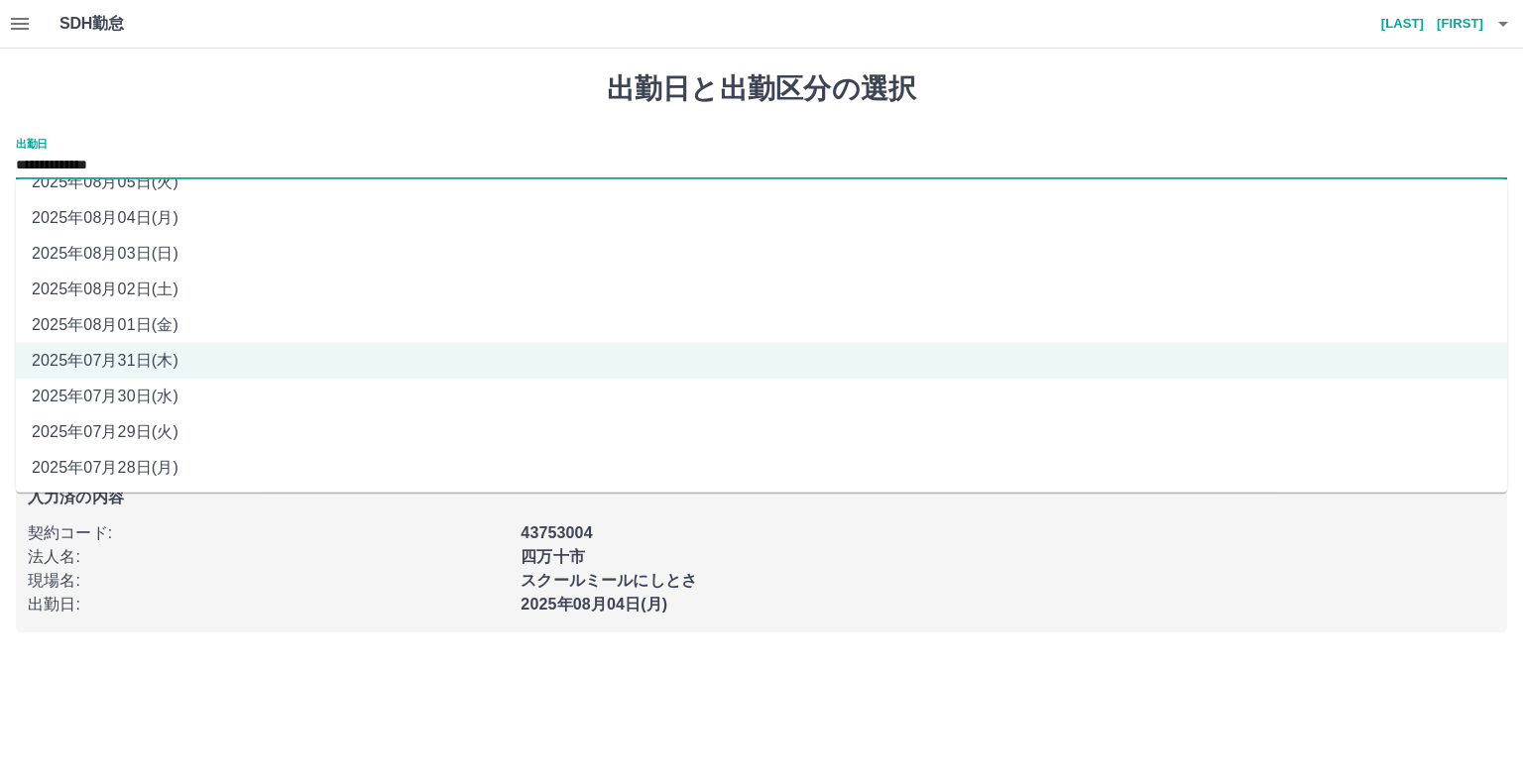 click on "2025年07月28日(月)" at bounding box center (762, 468) 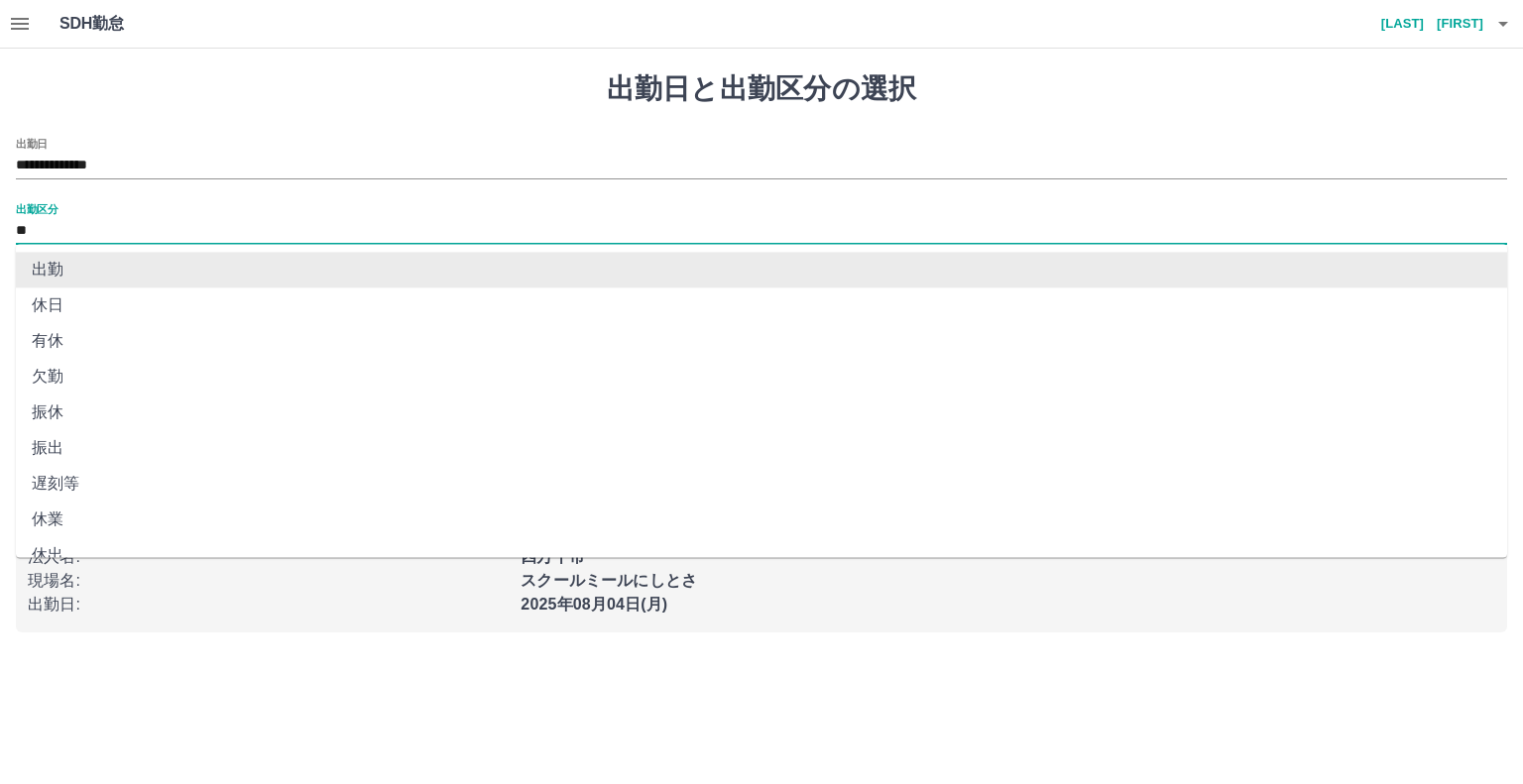 click on "**" at bounding box center (762, 231) 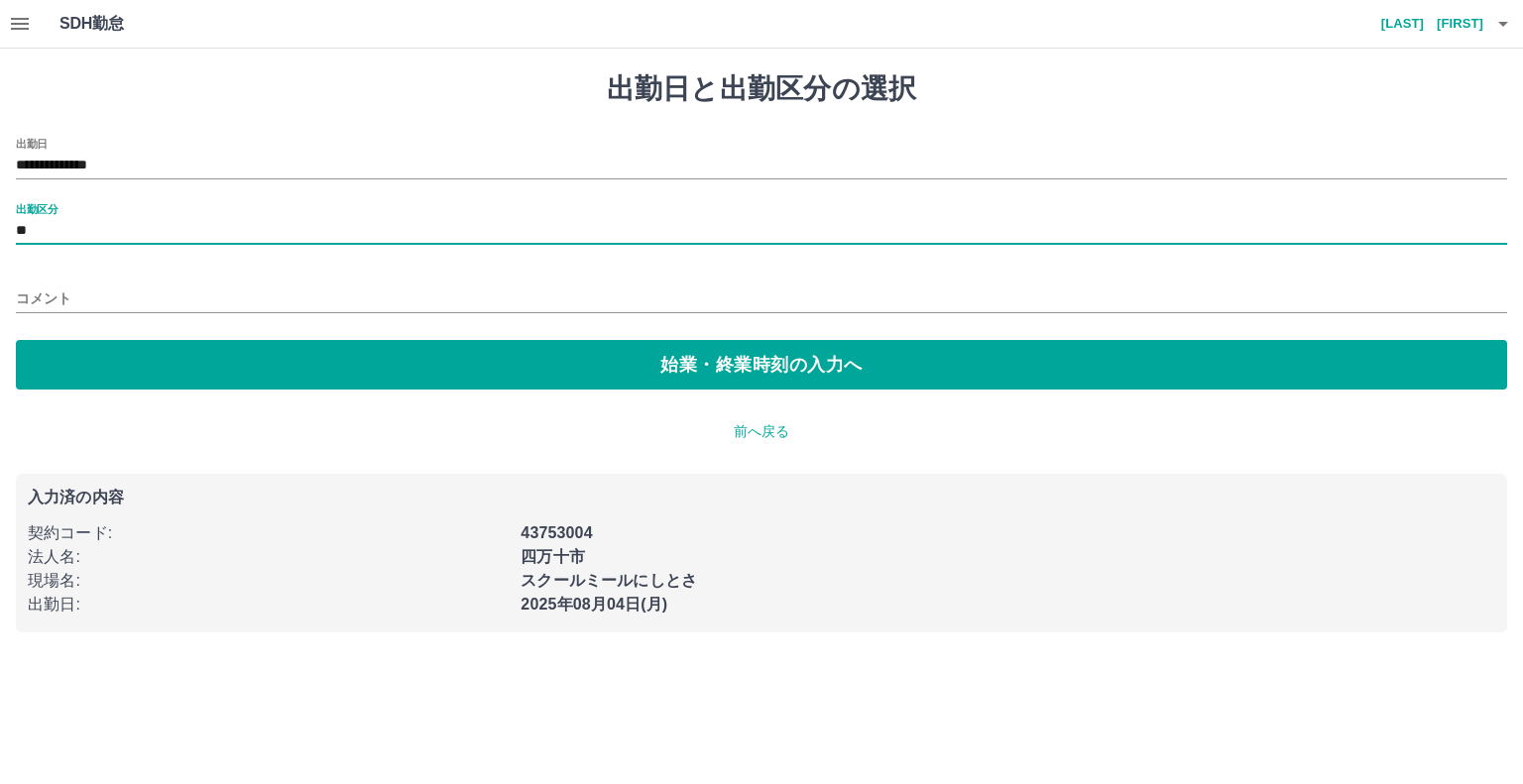 click on "コメント" at bounding box center [762, 298] 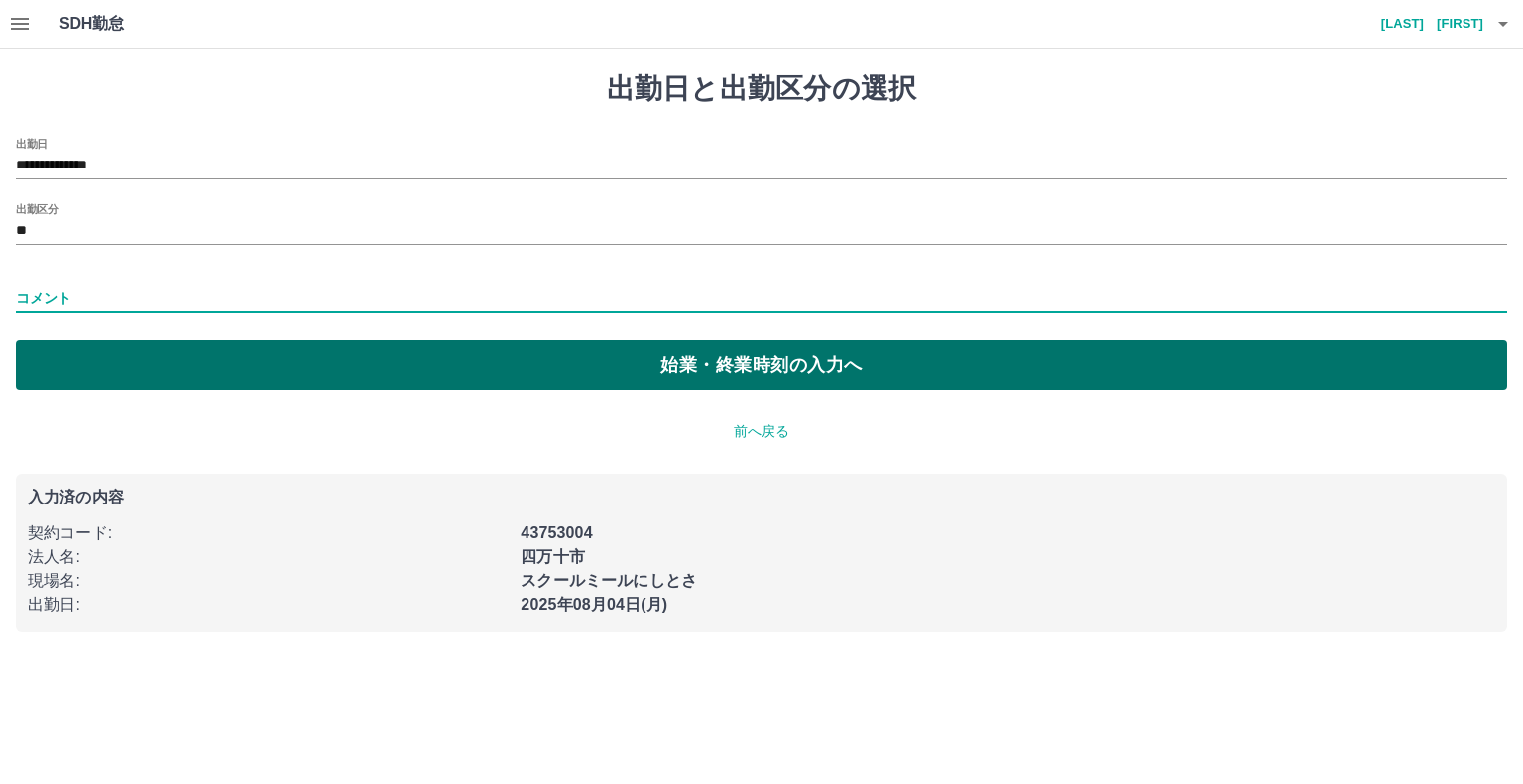 click on "始業・終業時刻の入力へ" at bounding box center [762, 365] 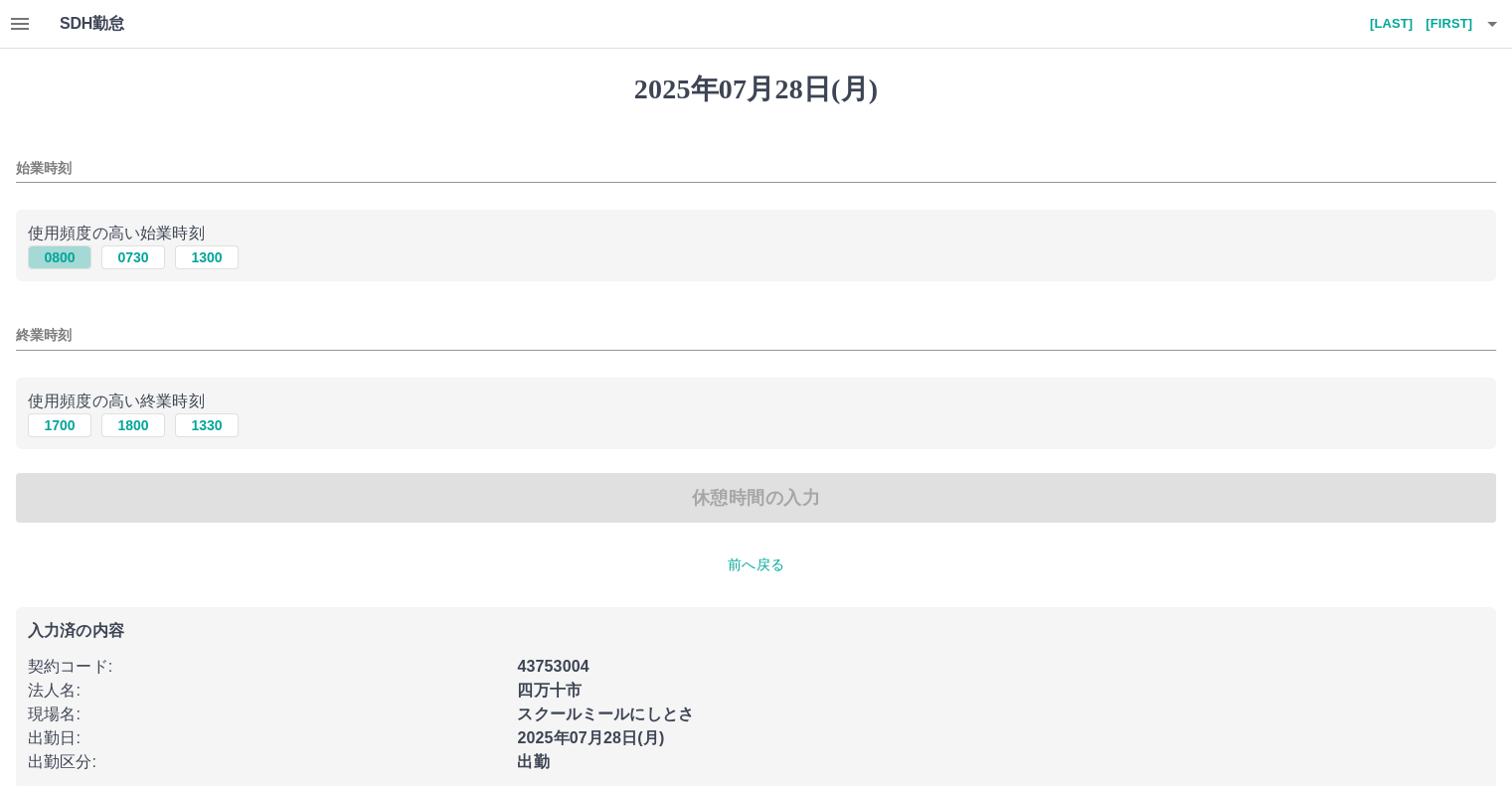 click on "0800" at bounding box center (60, 257) 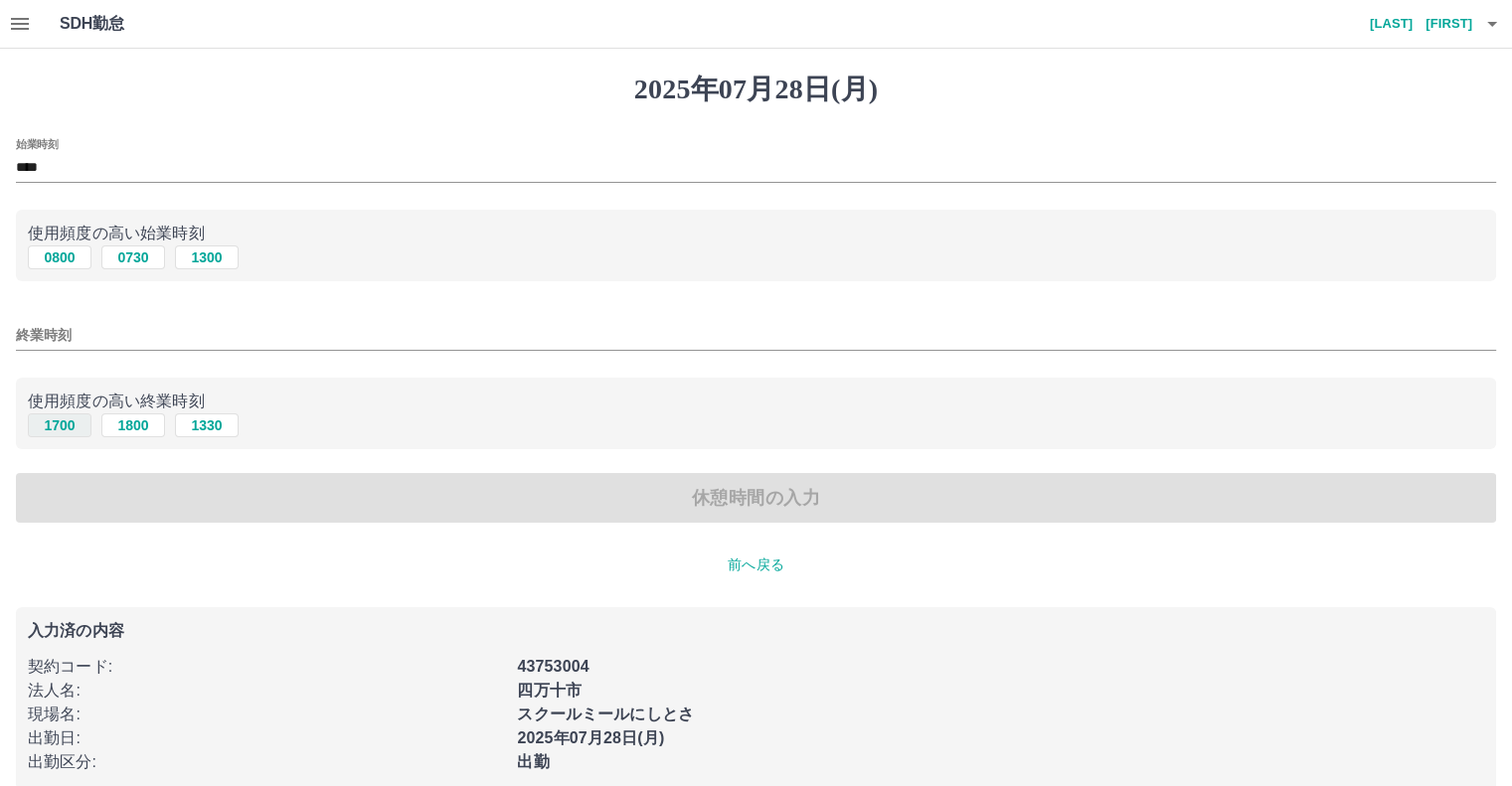 click on "1700" at bounding box center [60, 425] 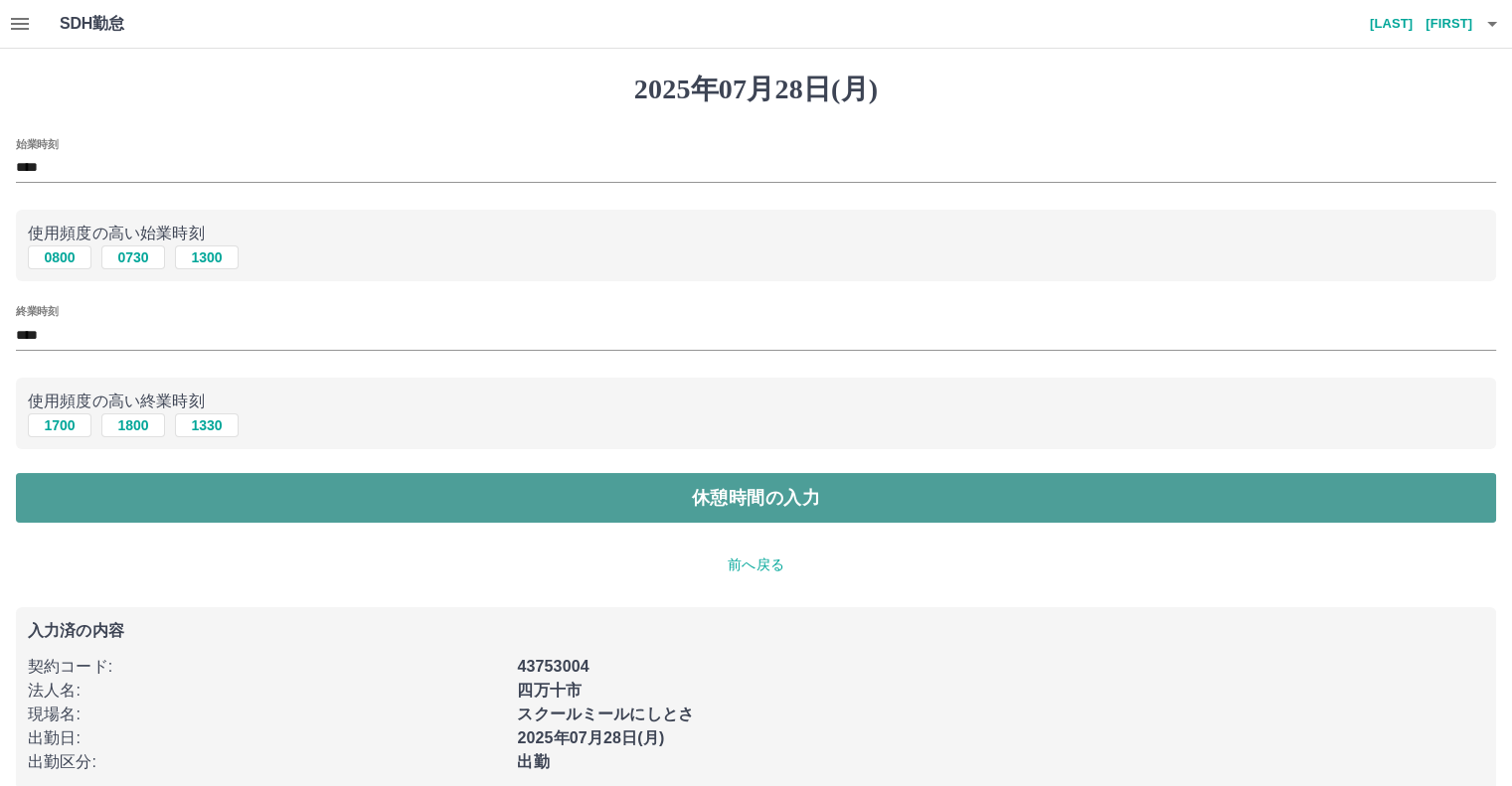 click on "休憩時間の入力" at bounding box center (756, 498) 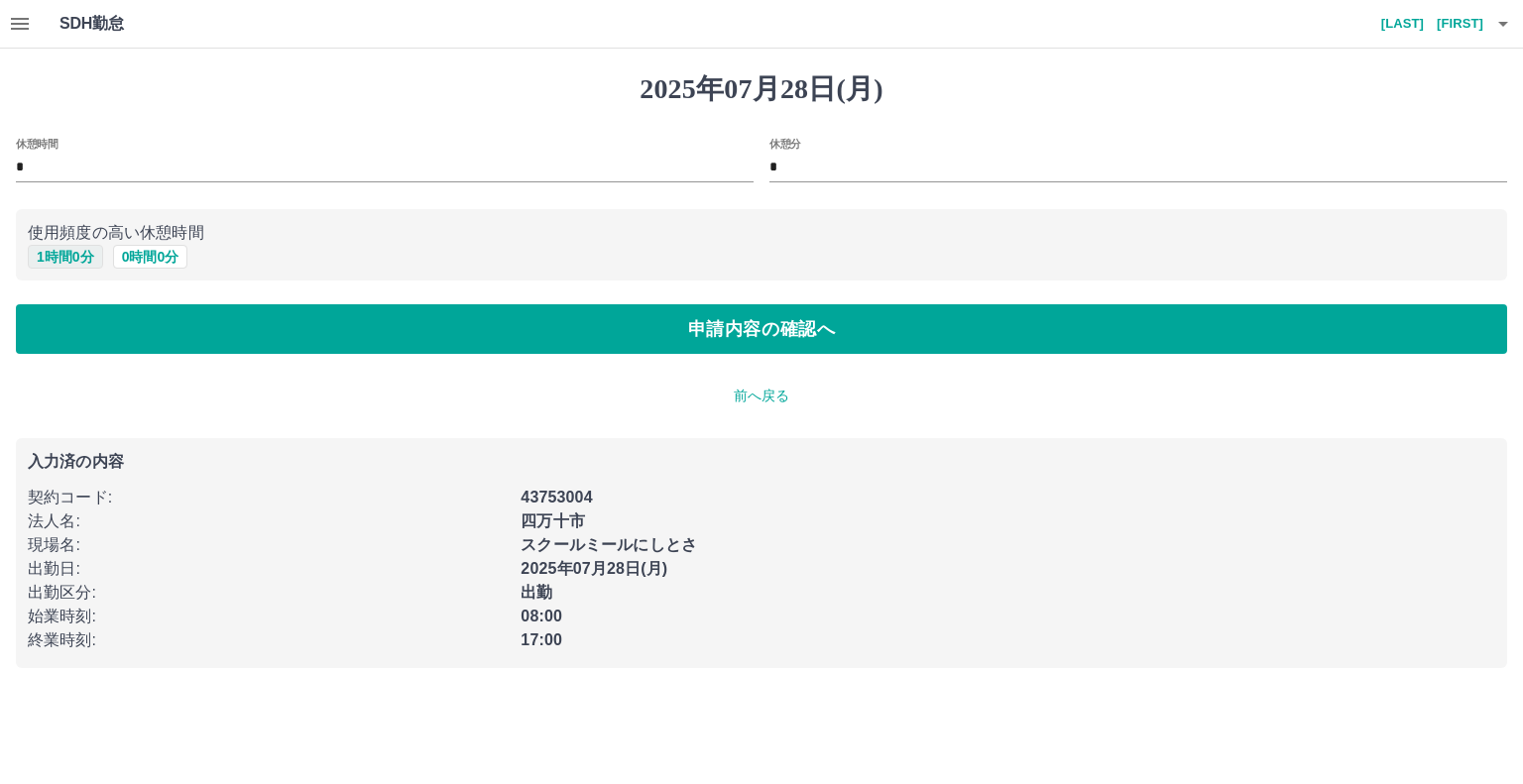 click on "1 時間 0 分" at bounding box center (65, 257) 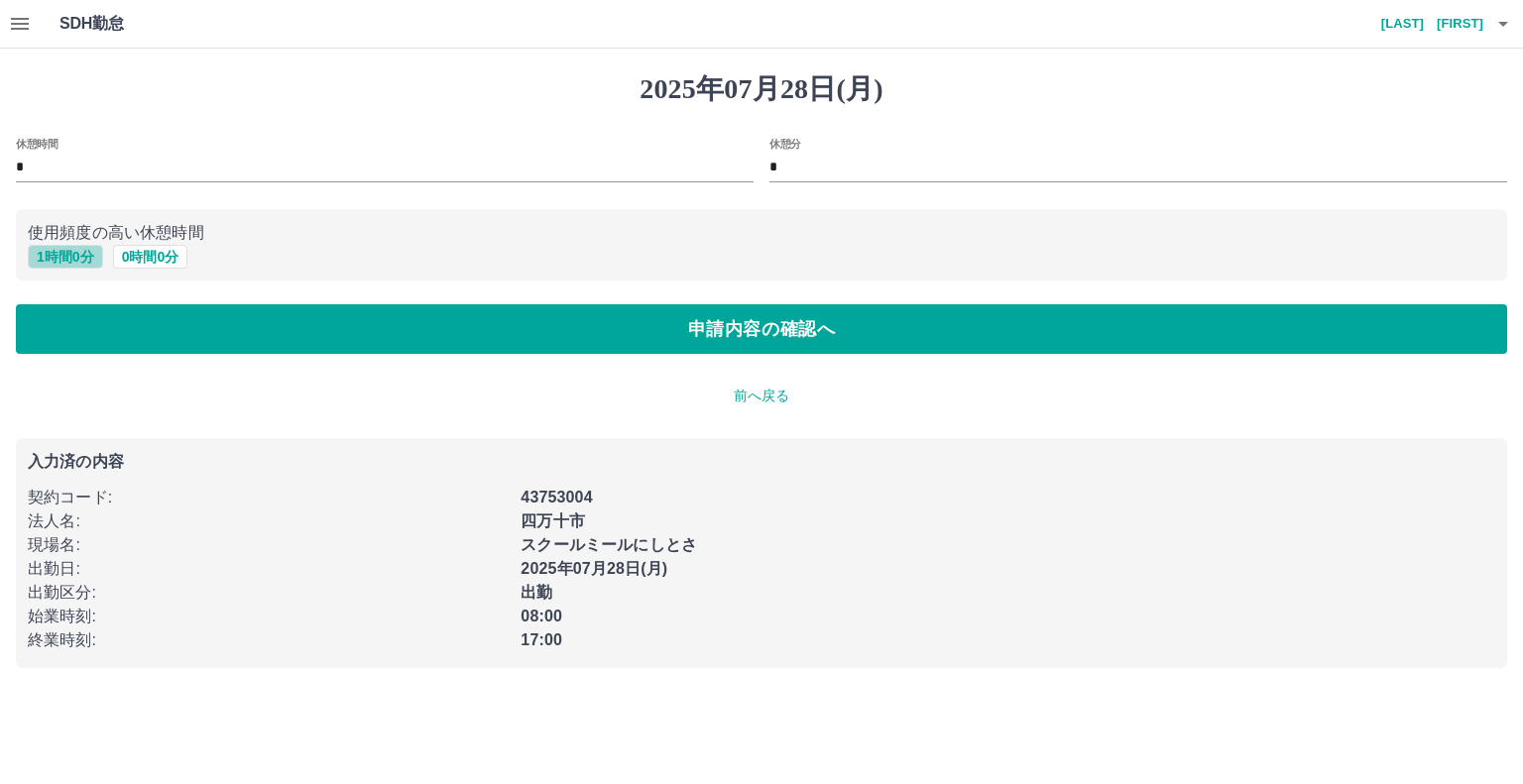 click on "1 時間 0 分" at bounding box center (65, 257) 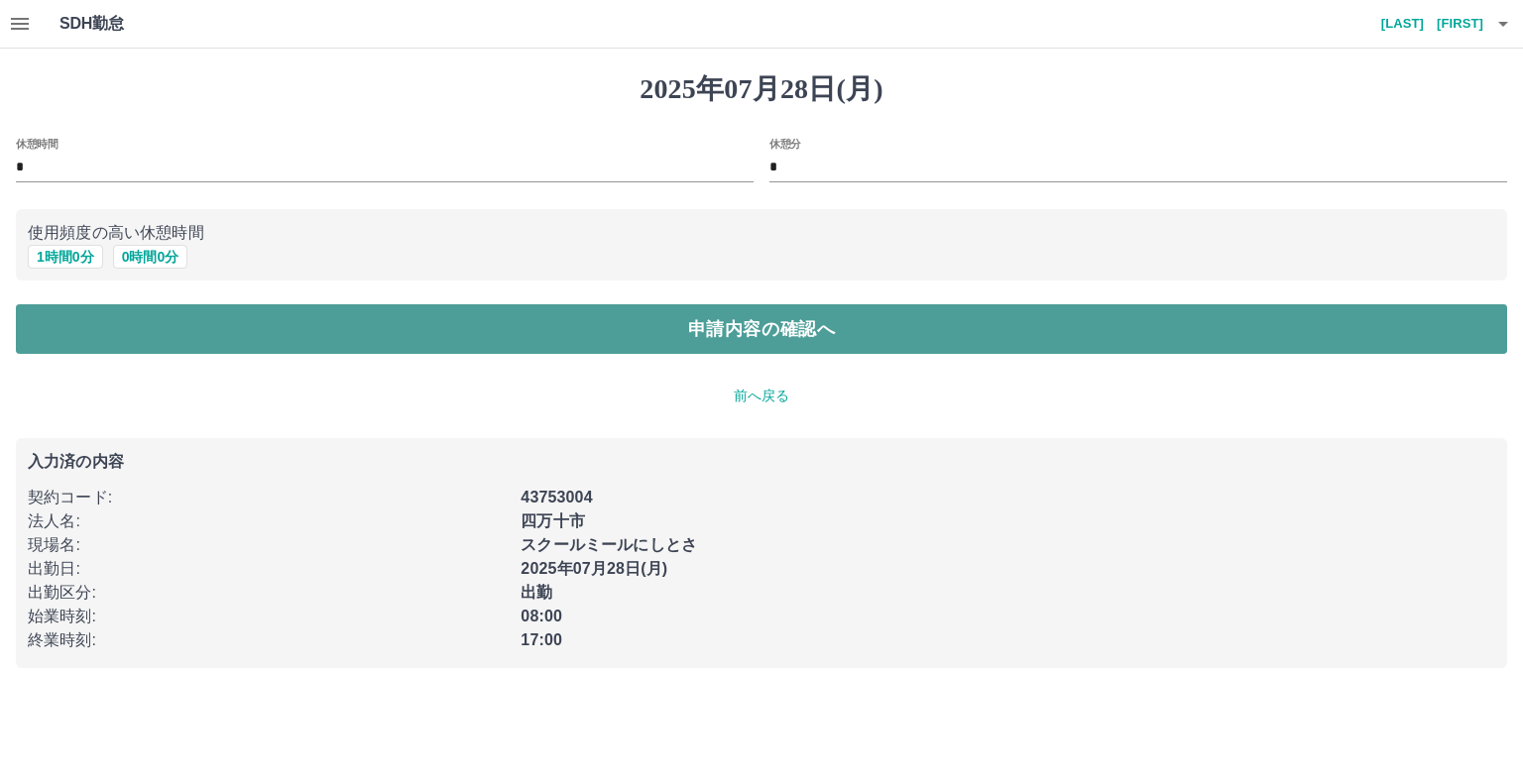 click on "申請内容の確認へ" at bounding box center (762, 329) 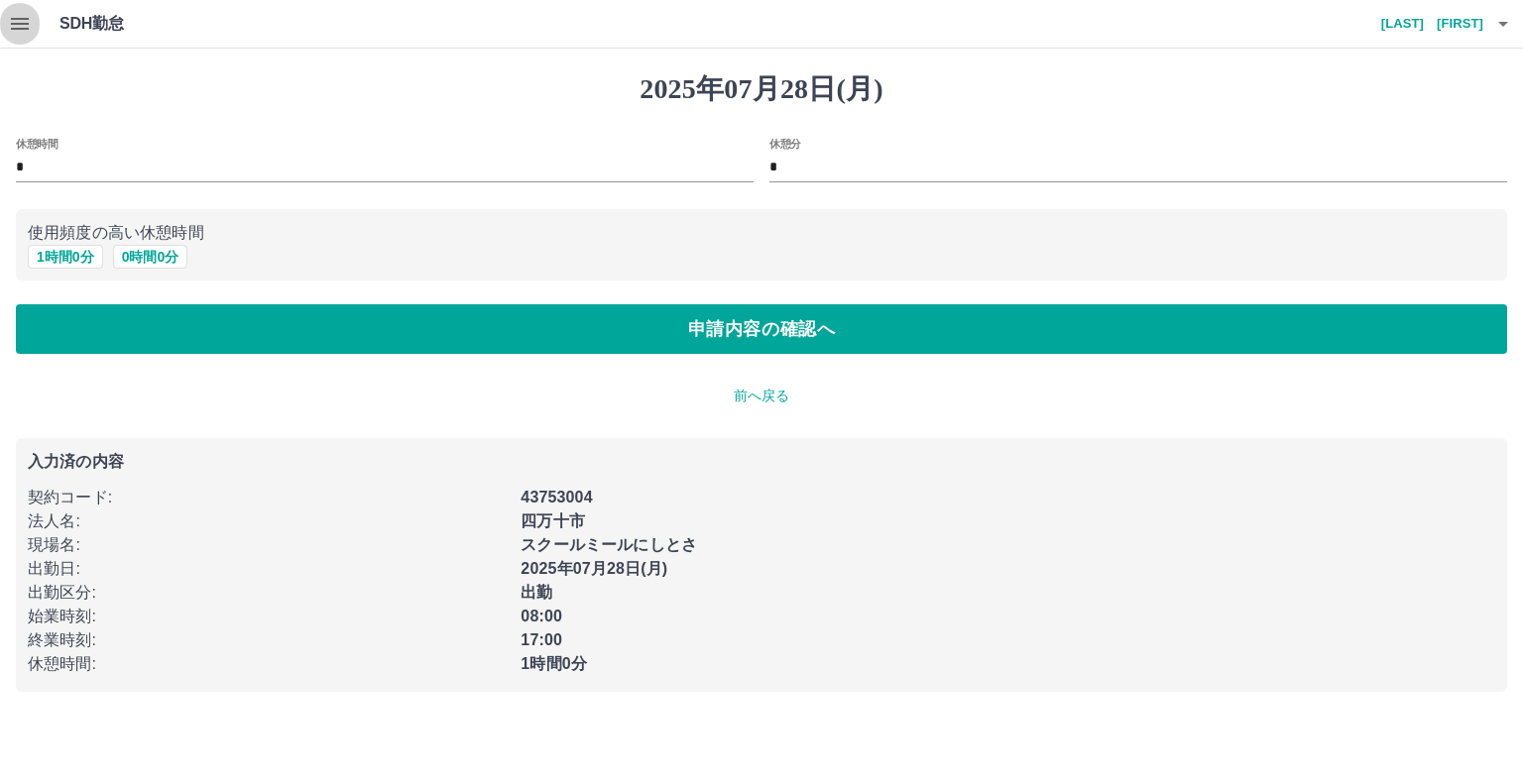 click 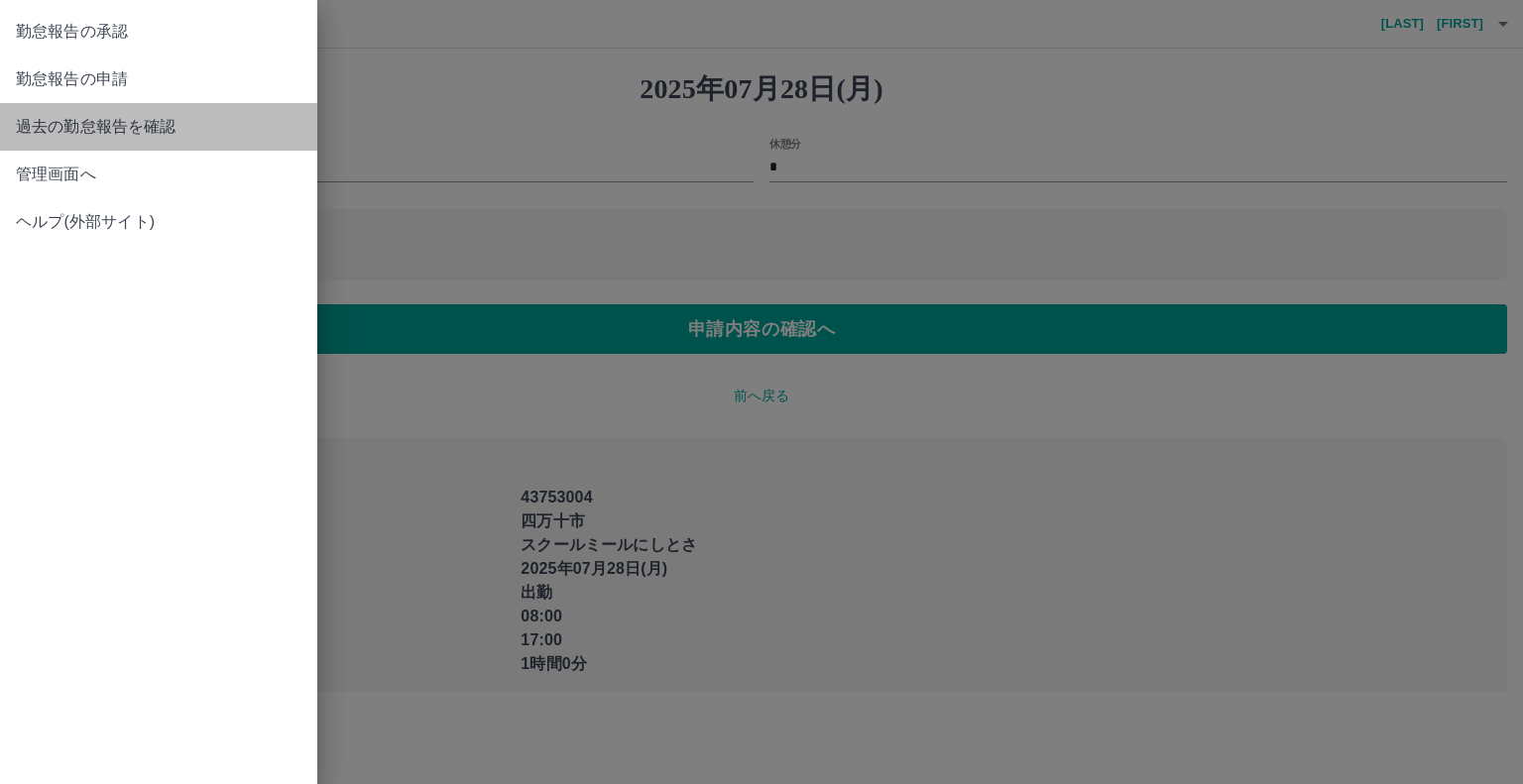 click on "過去の勤怠報告を確認" at bounding box center [159, 127] 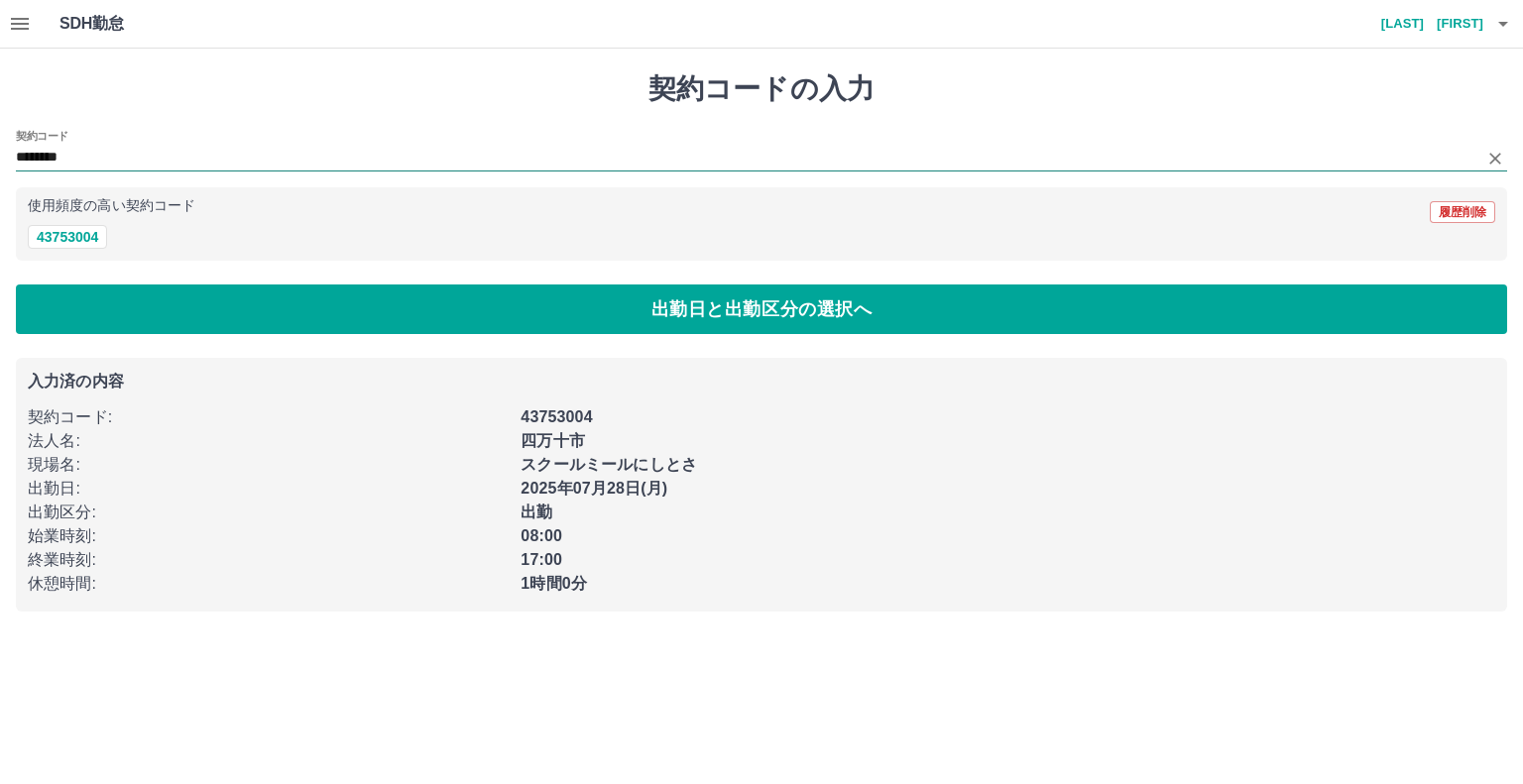 click on "********" at bounding box center (747, 158) 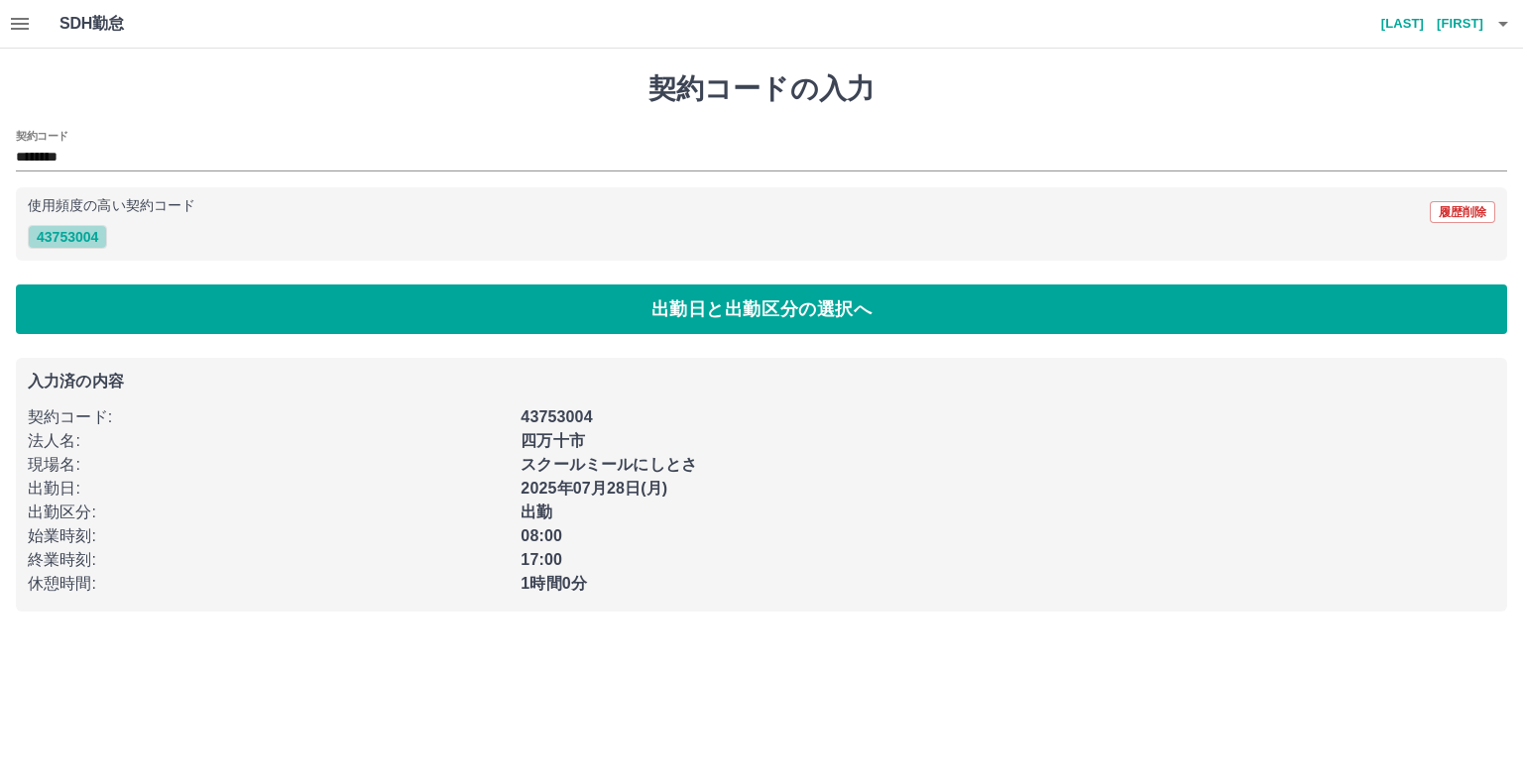 click on "43753004" at bounding box center (67, 237) 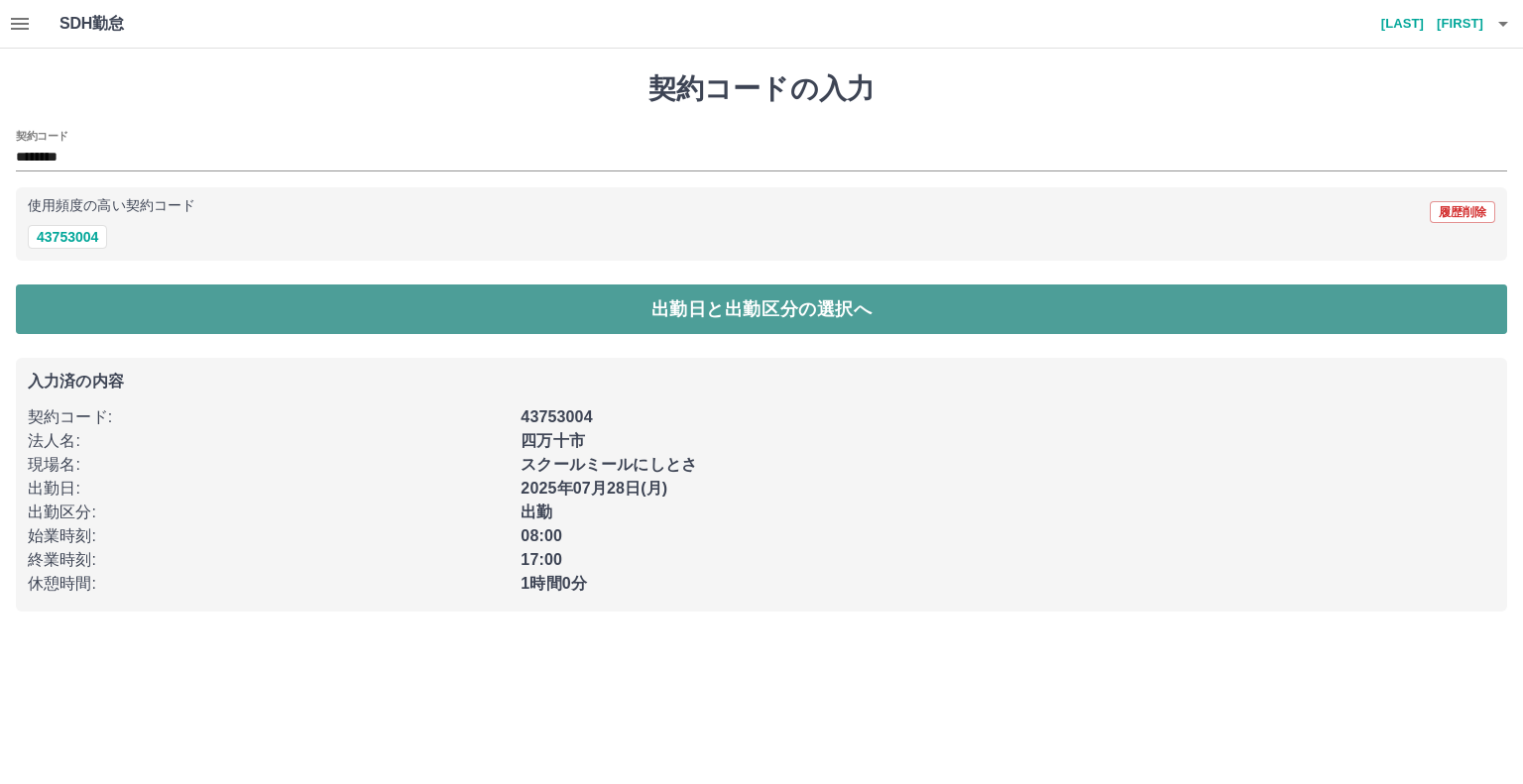 click on "出勤日と出勤区分の選択へ" at bounding box center (762, 309) 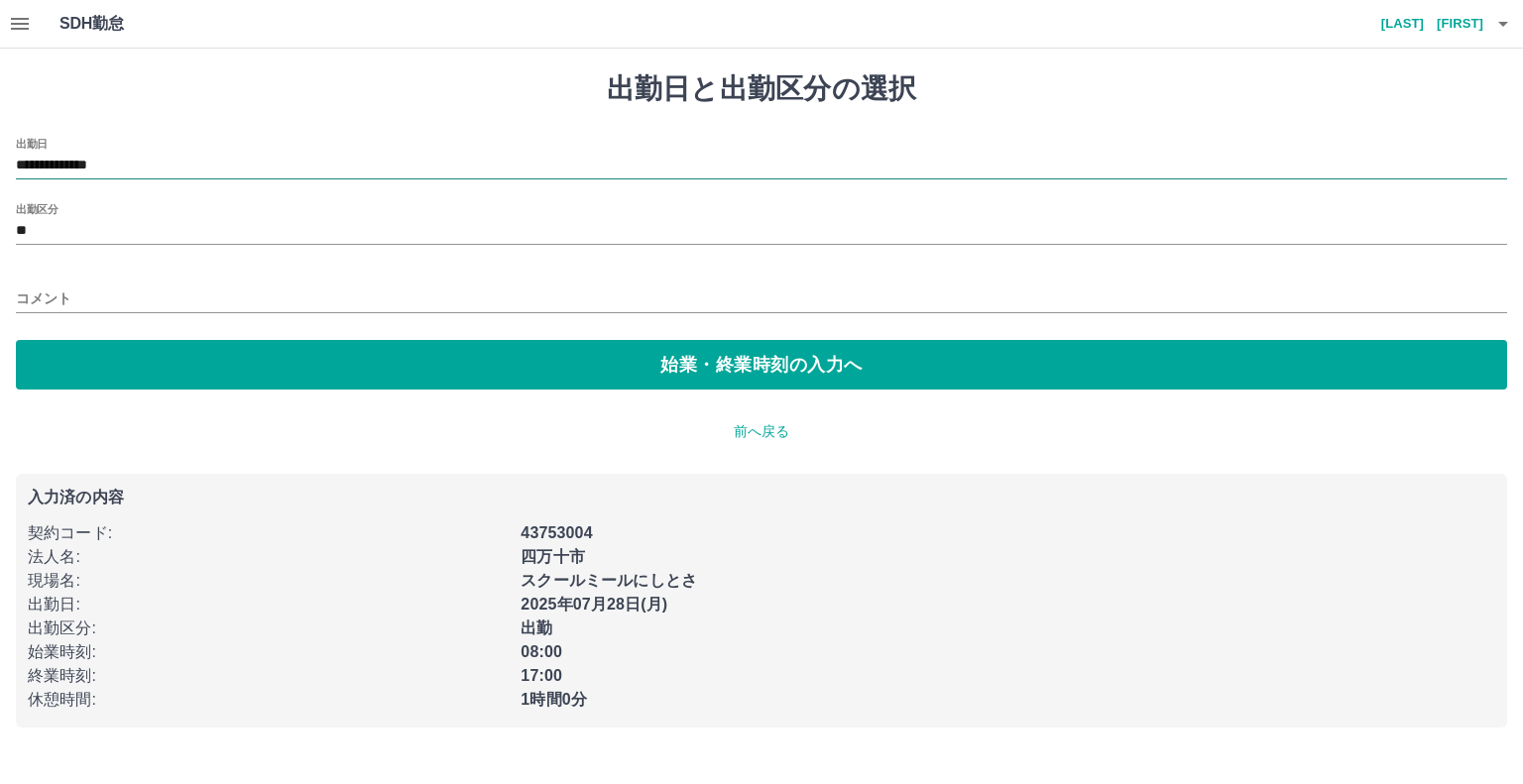 click on "**********" at bounding box center [762, 166] 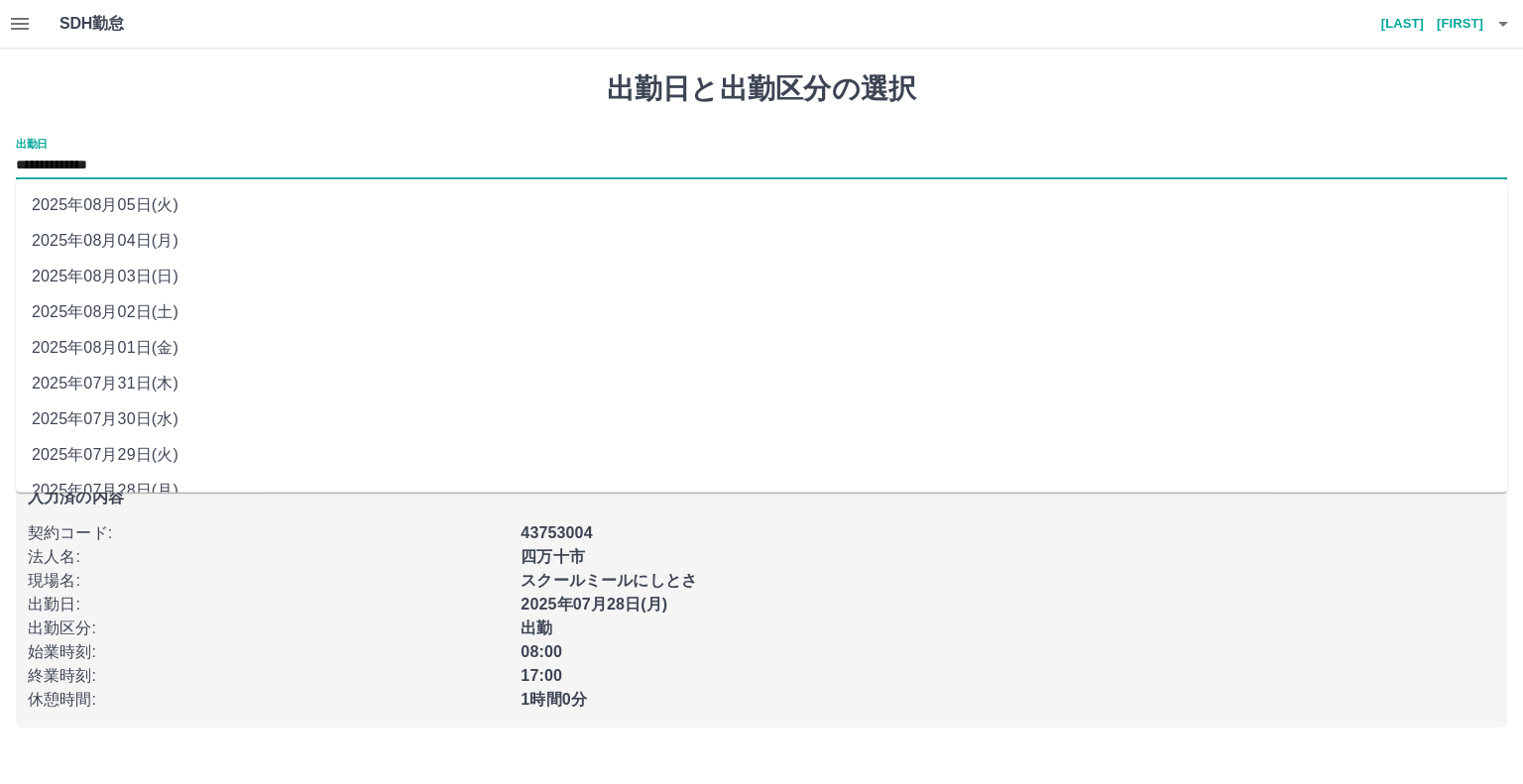 click on "2025年08月04日(月)" at bounding box center [762, 241] 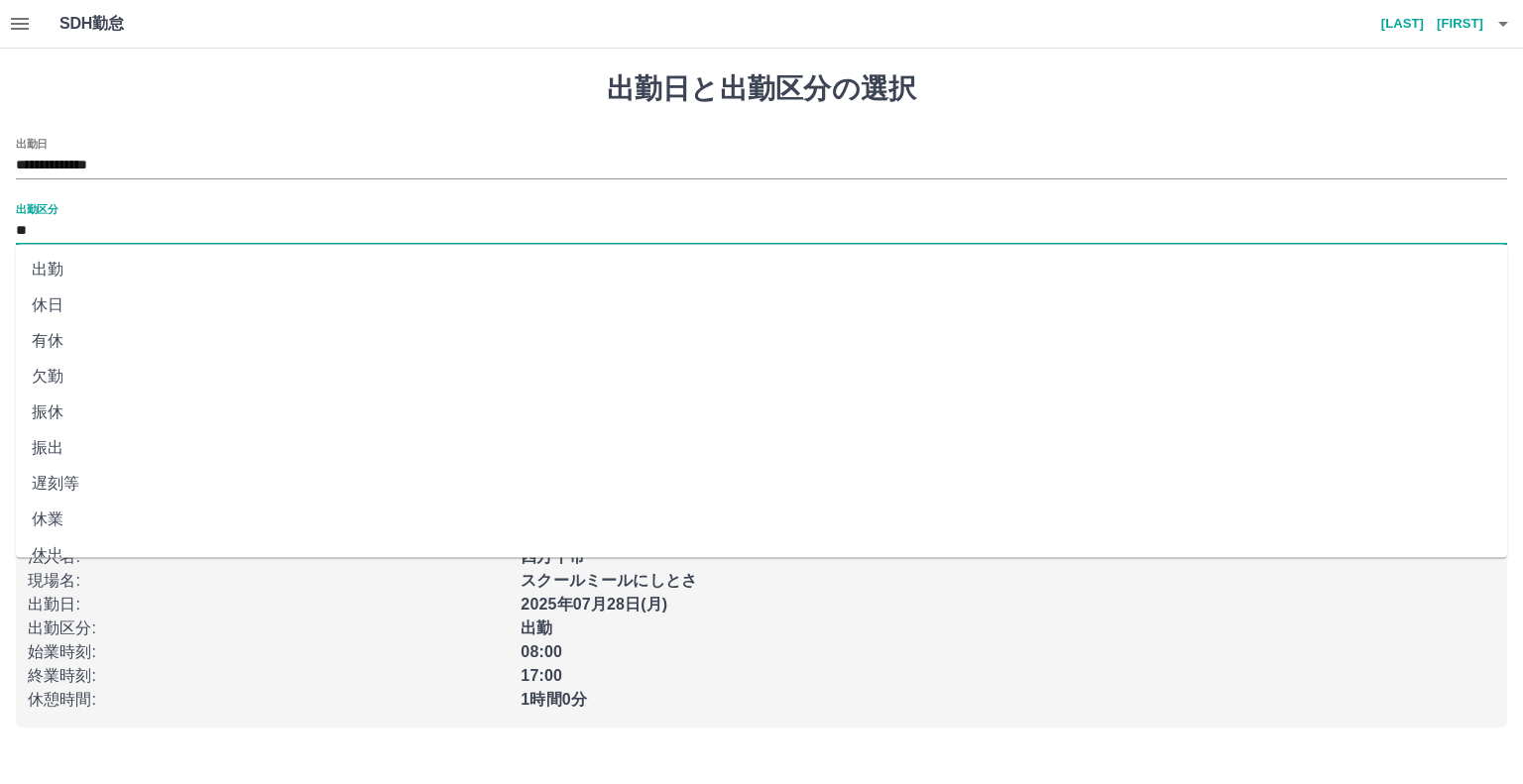 click on "**" at bounding box center (762, 231) 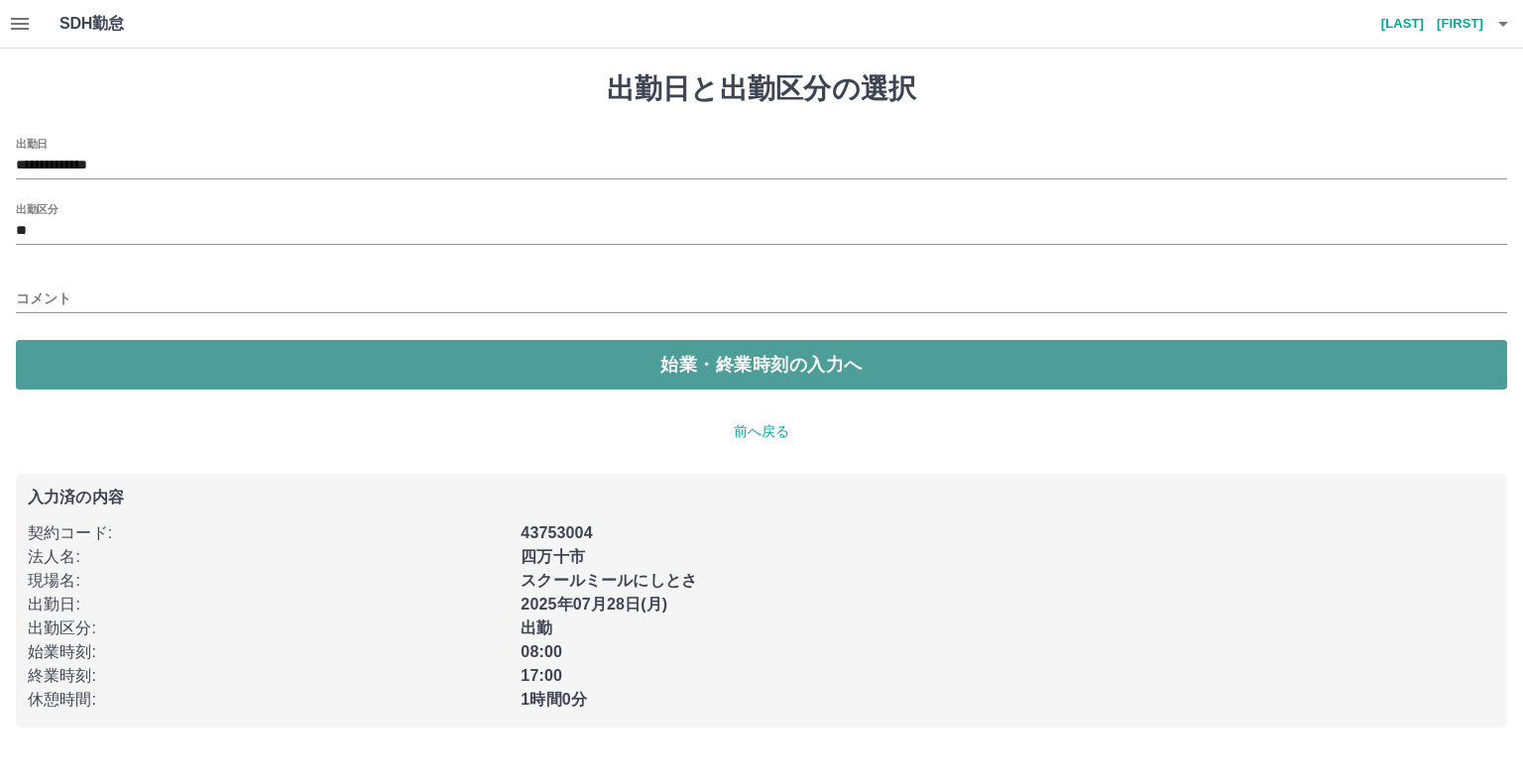 click on "始業・終業時刻の入力へ" at bounding box center [762, 365] 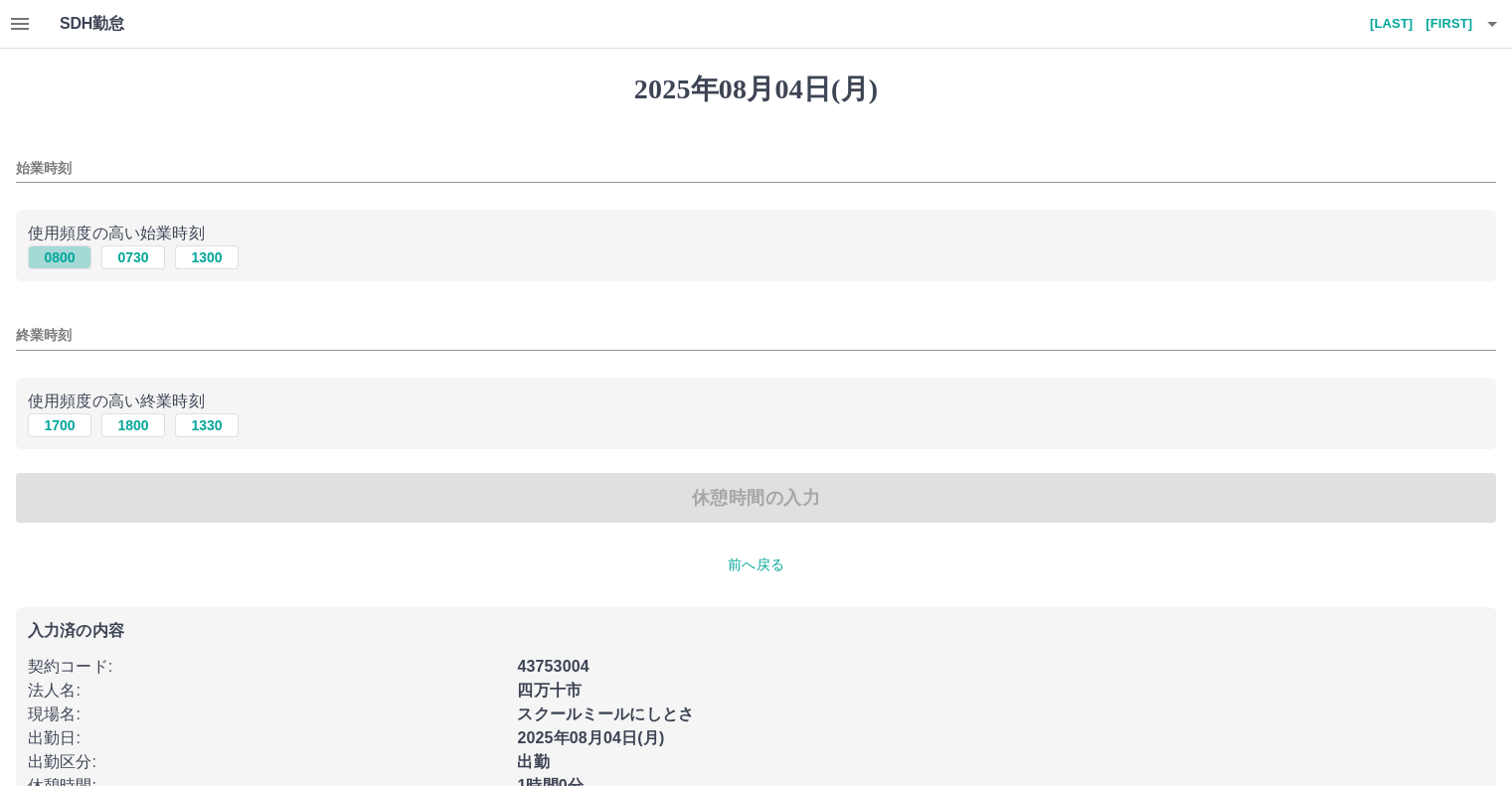 click on "0800" at bounding box center [60, 257] 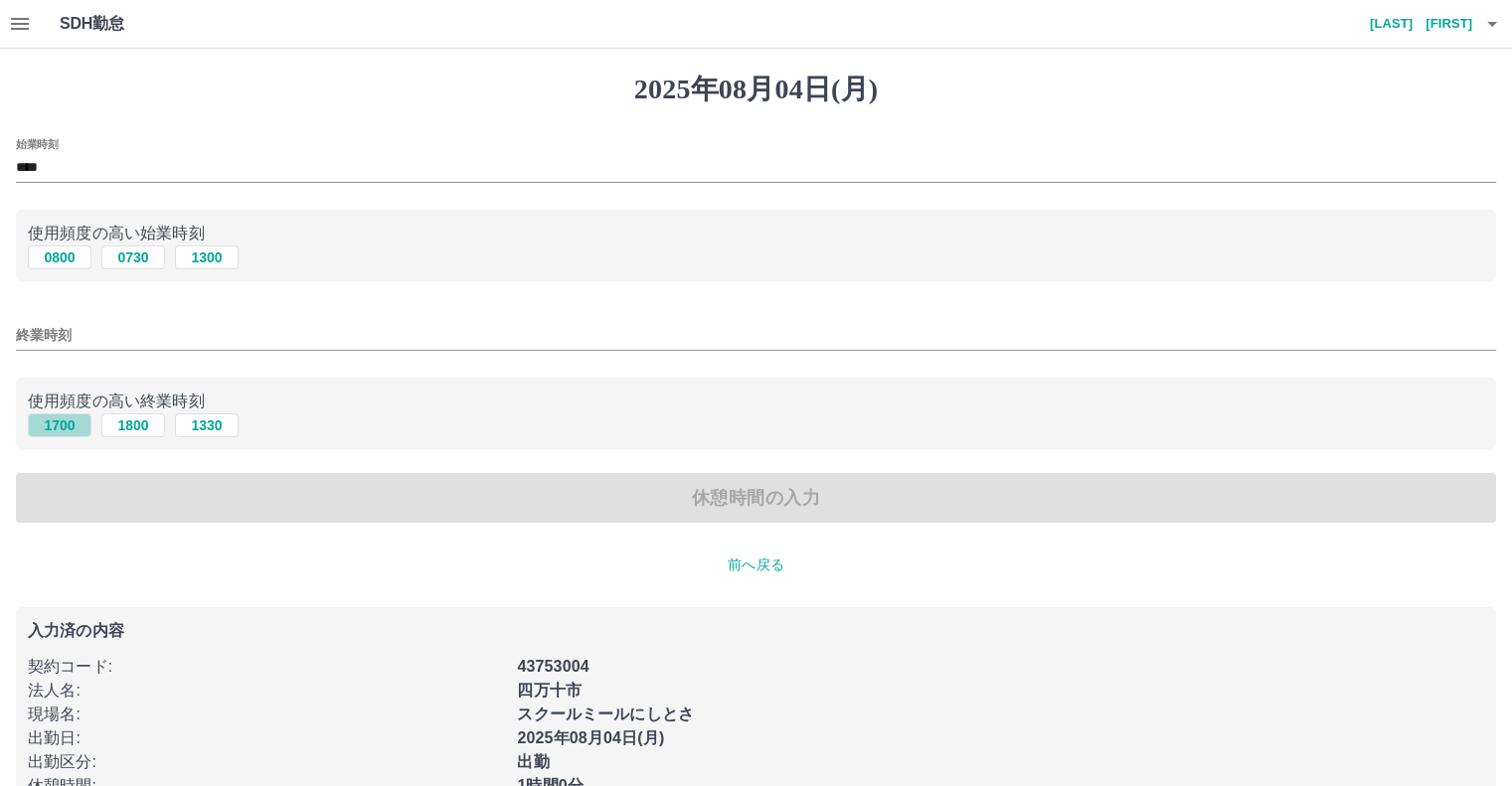 click on "1700" at bounding box center (60, 425) 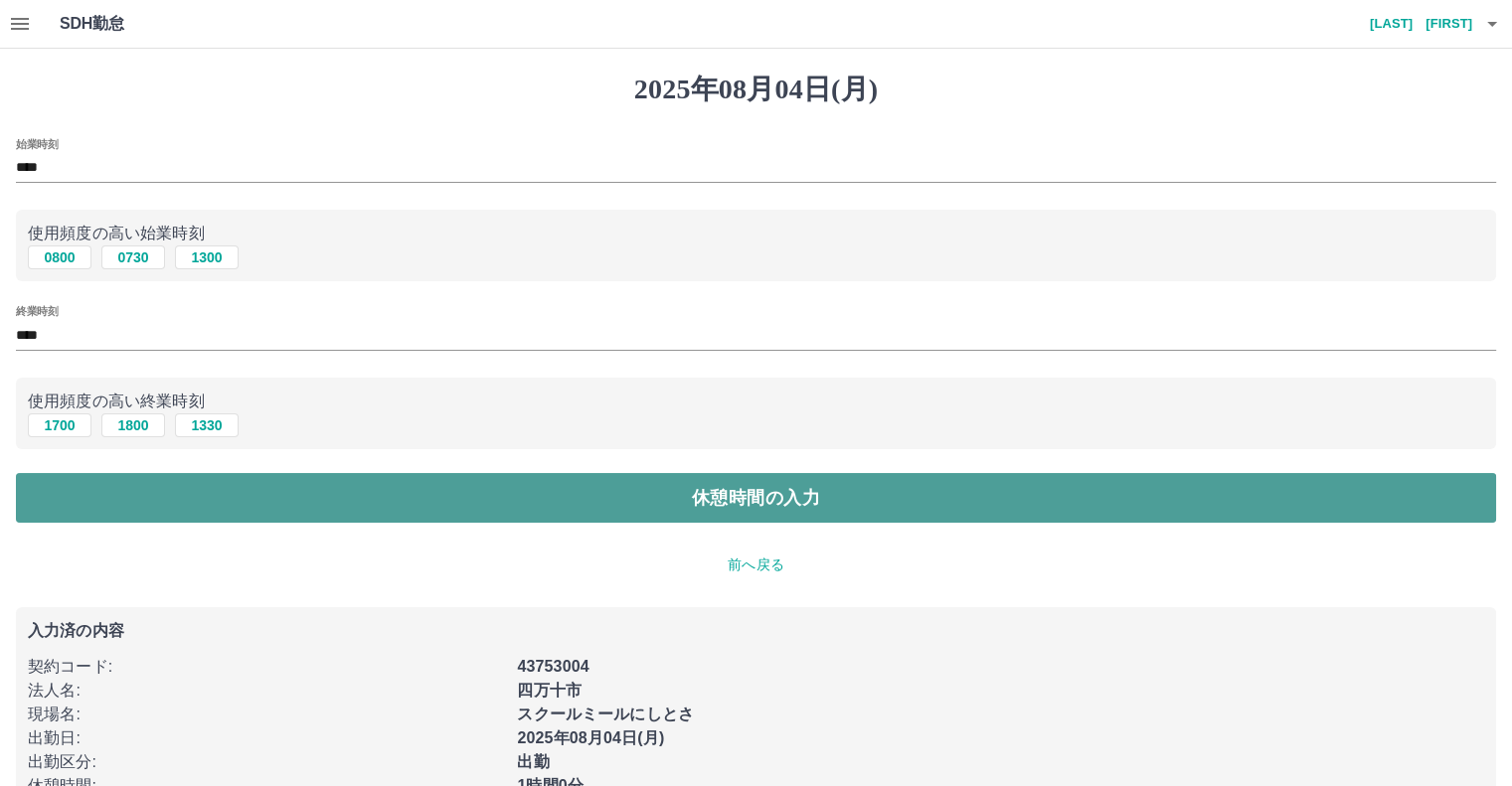 click on "休憩時間の入力" at bounding box center [756, 498] 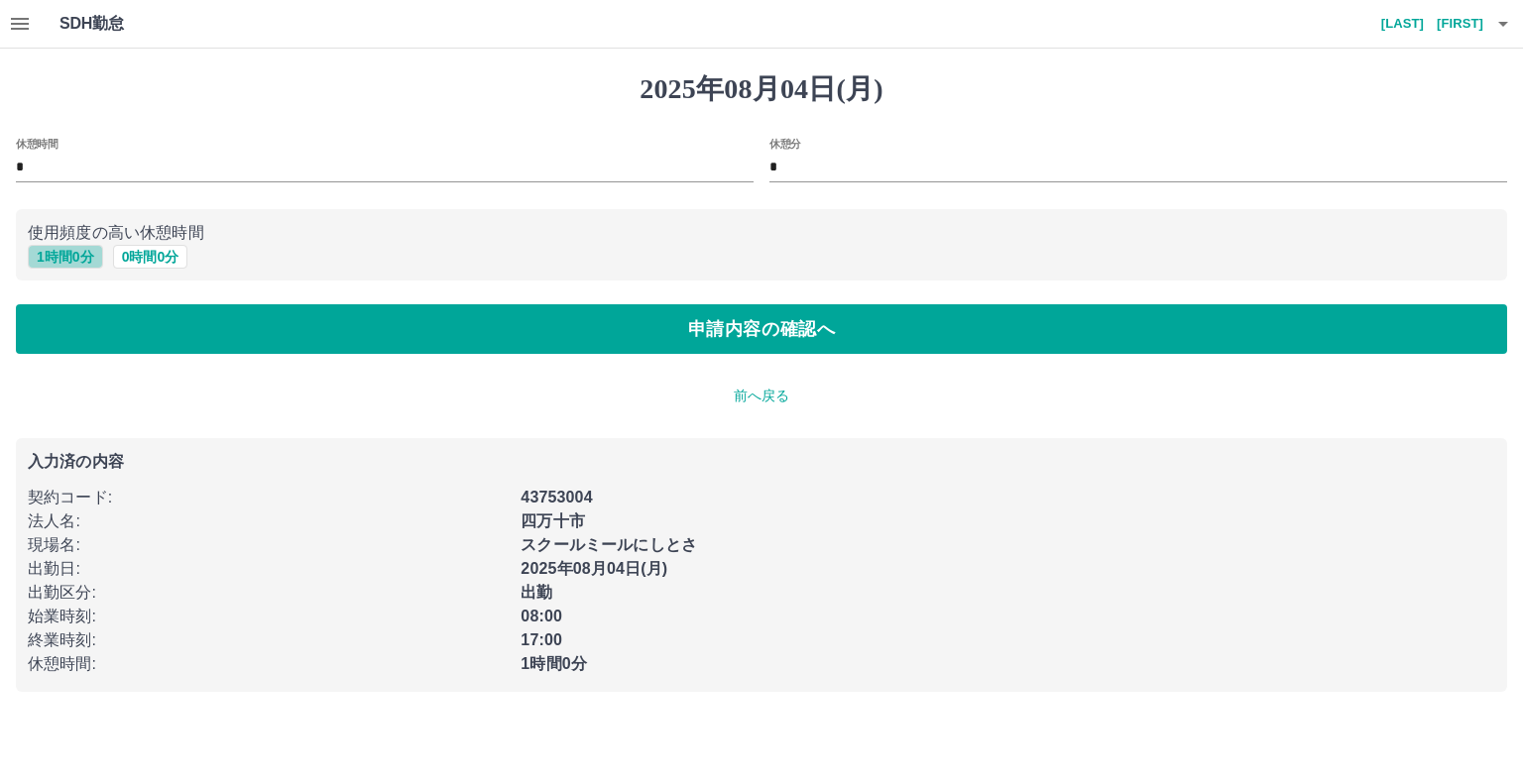 click on "1 時間 0 分" at bounding box center (65, 257) 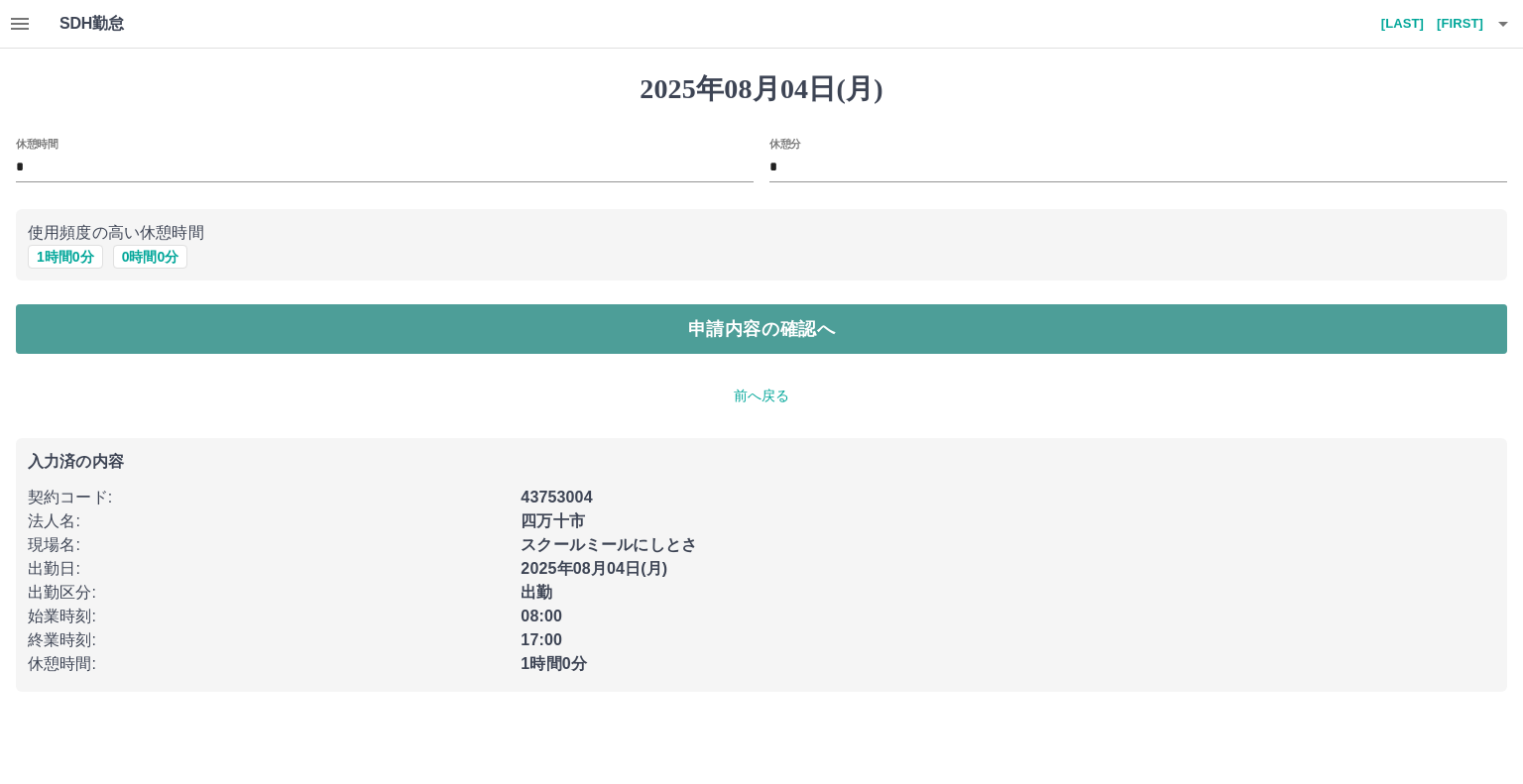 click on "申請内容の確認へ" at bounding box center (762, 329) 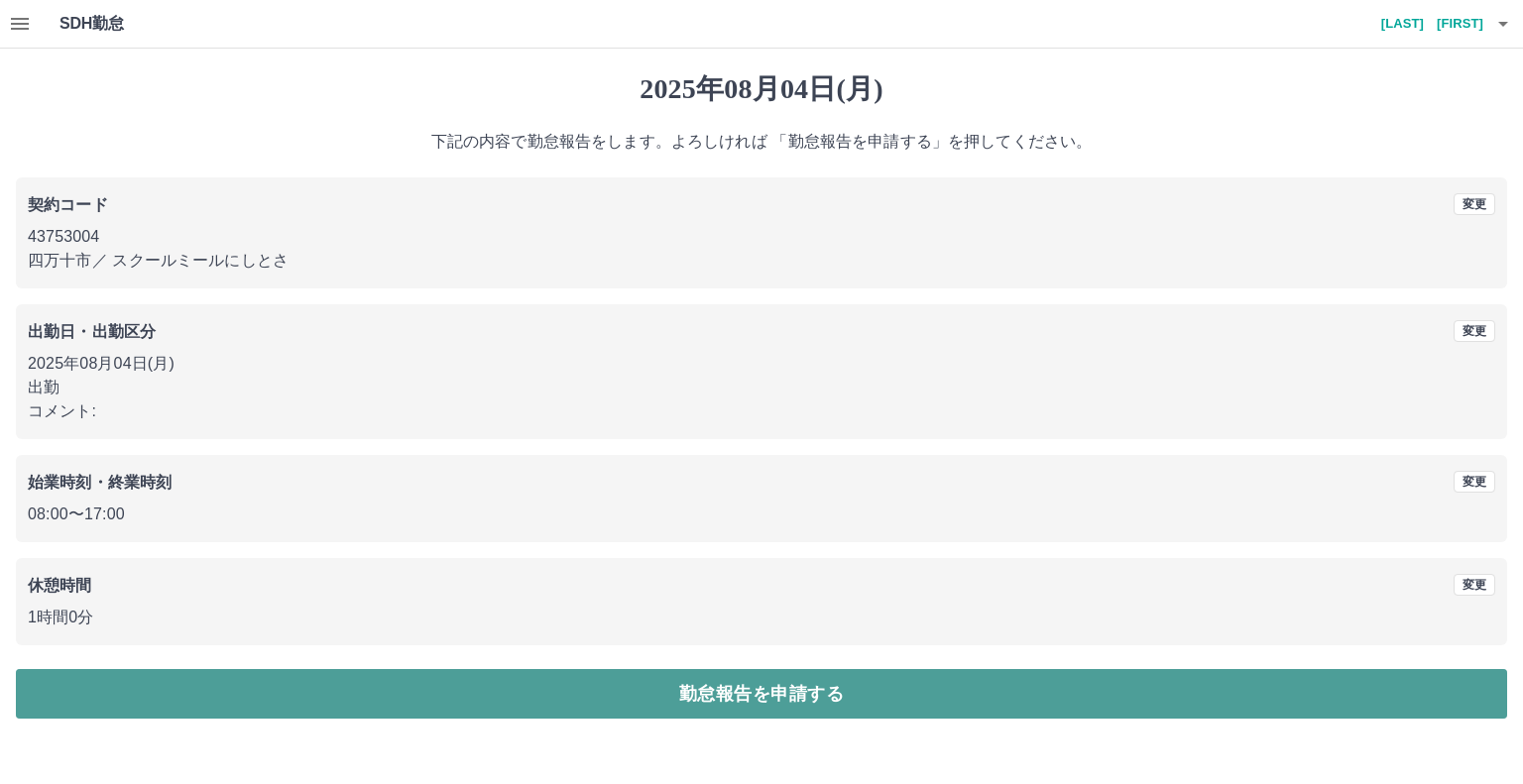 click on "勤怠報告を申請する" at bounding box center (762, 694) 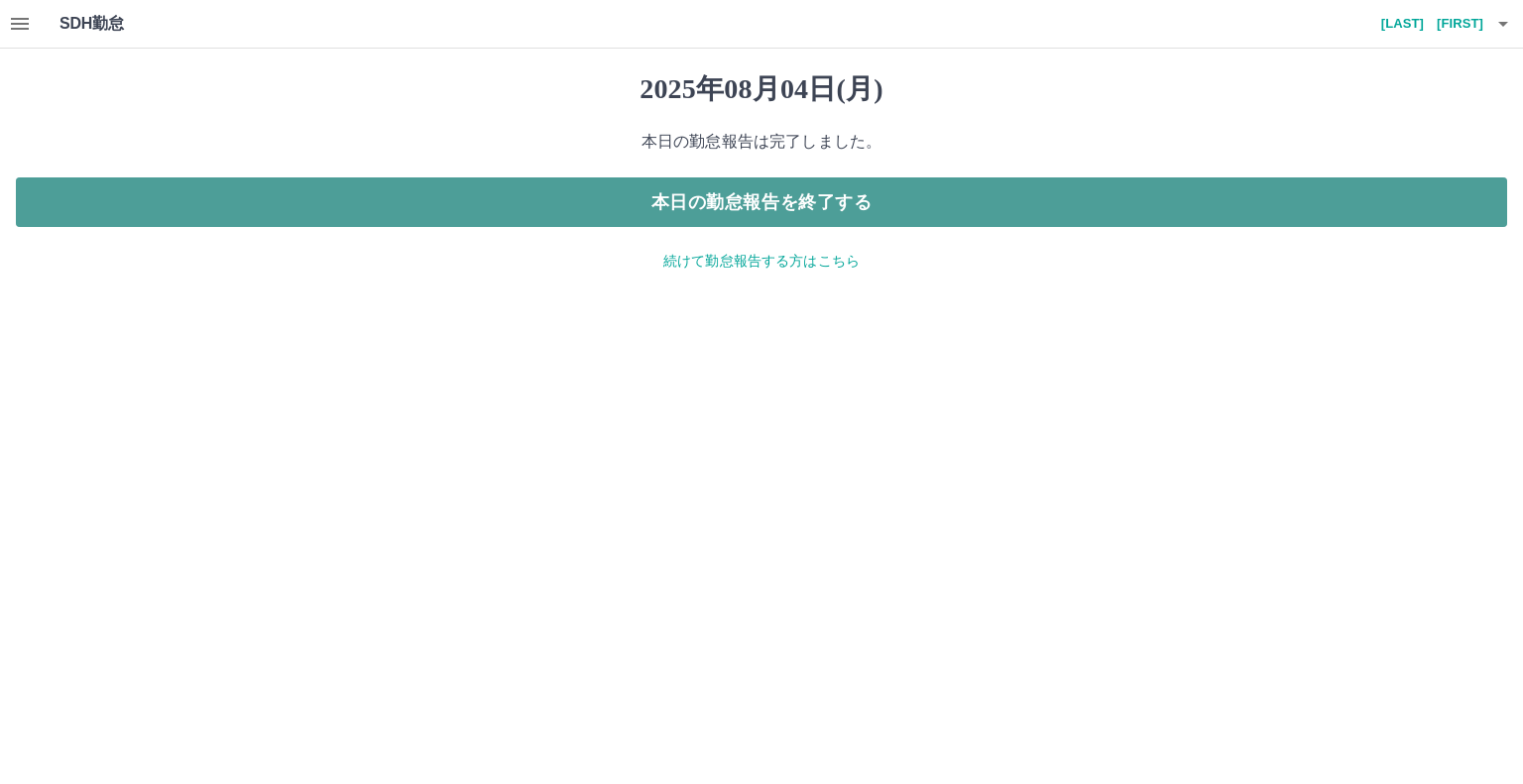 click on "本日の勤怠報告を終了する" at bounding box center (762, 202) 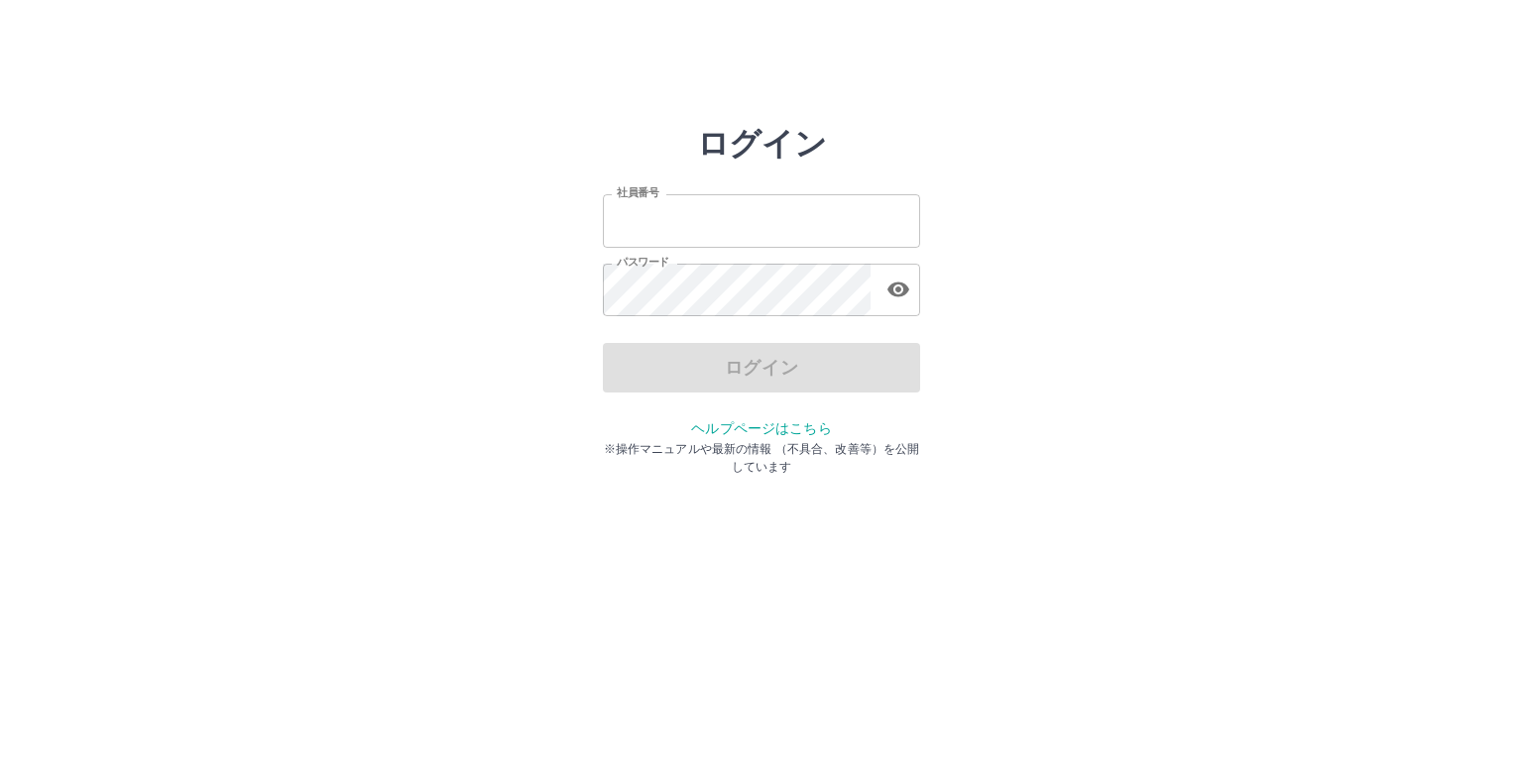 scroll, scrollTop: 0, scrollLeft: 0, axis: both 